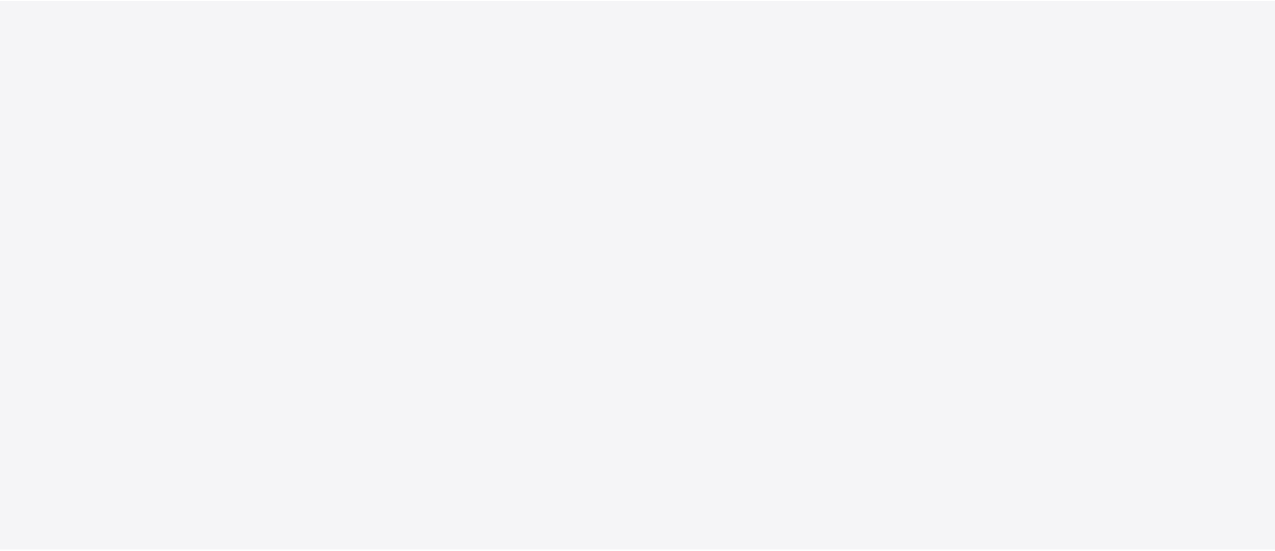 scroll, scrollTop: 0, scrollLeft: 0, axis: both 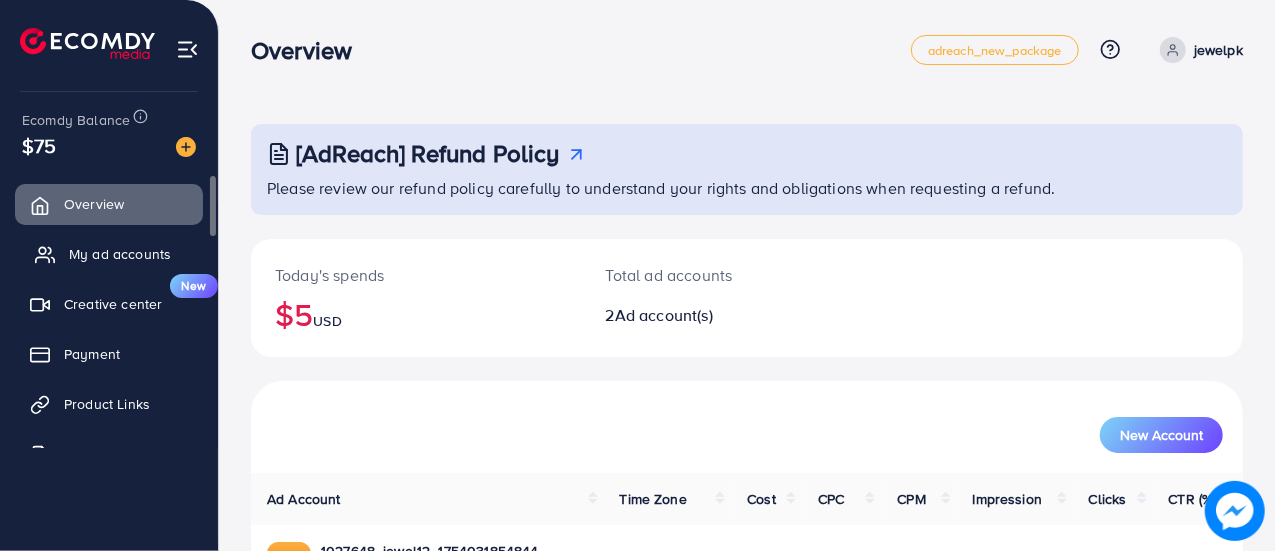 click on "My ad accounts" at bounding box center [109, 254] 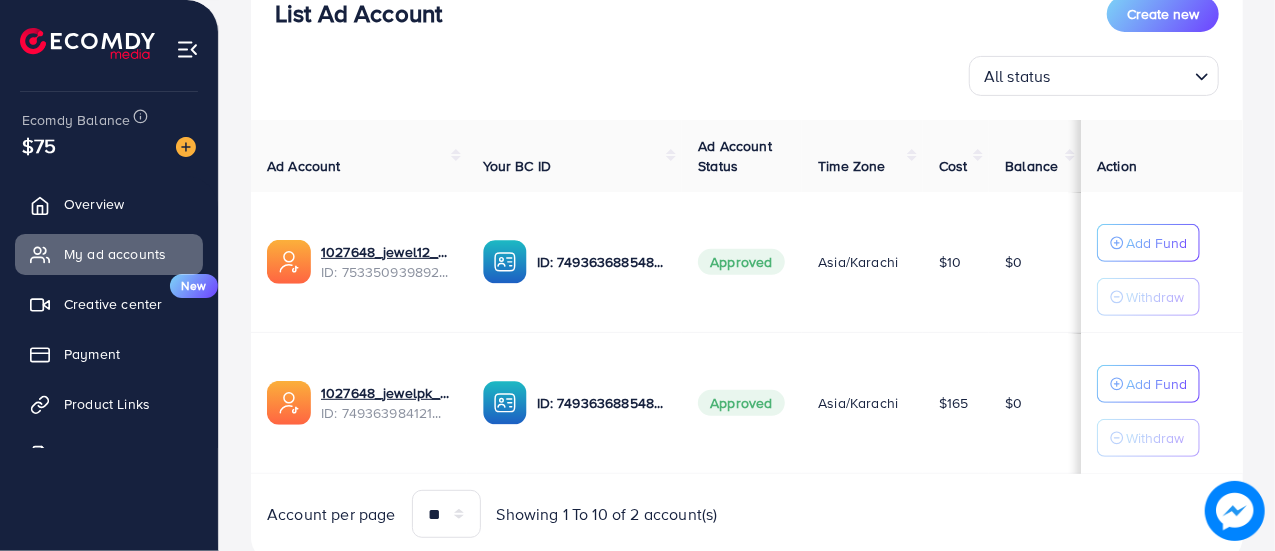 scroll, scrollTop: 290, scrollLeft: 0, axis: vertical 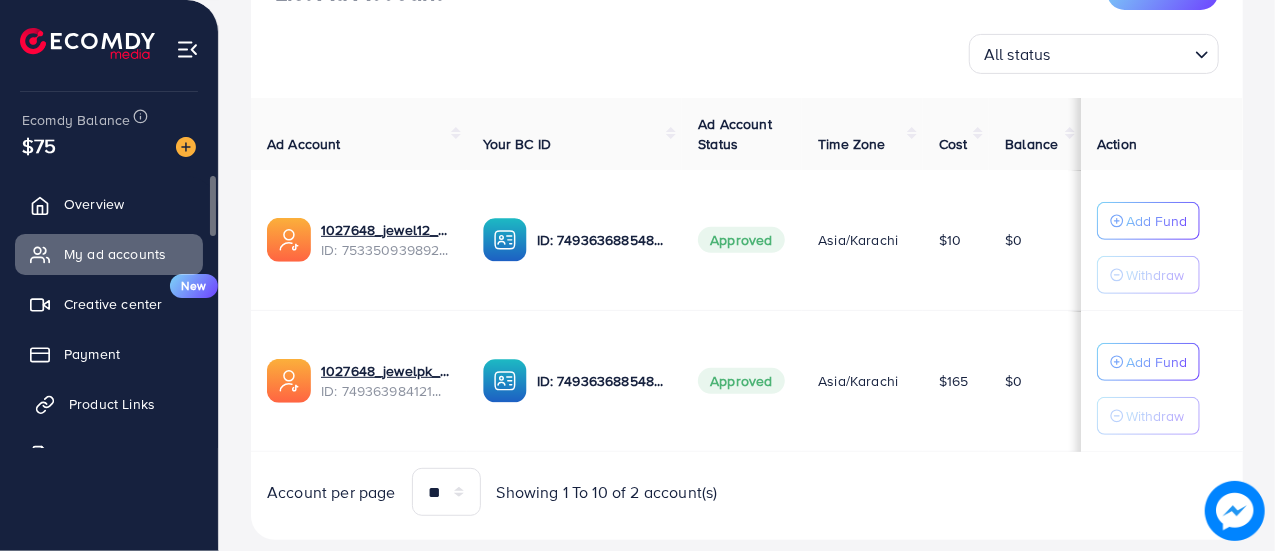 click on "Product Links" at bounding box center [112, 404] 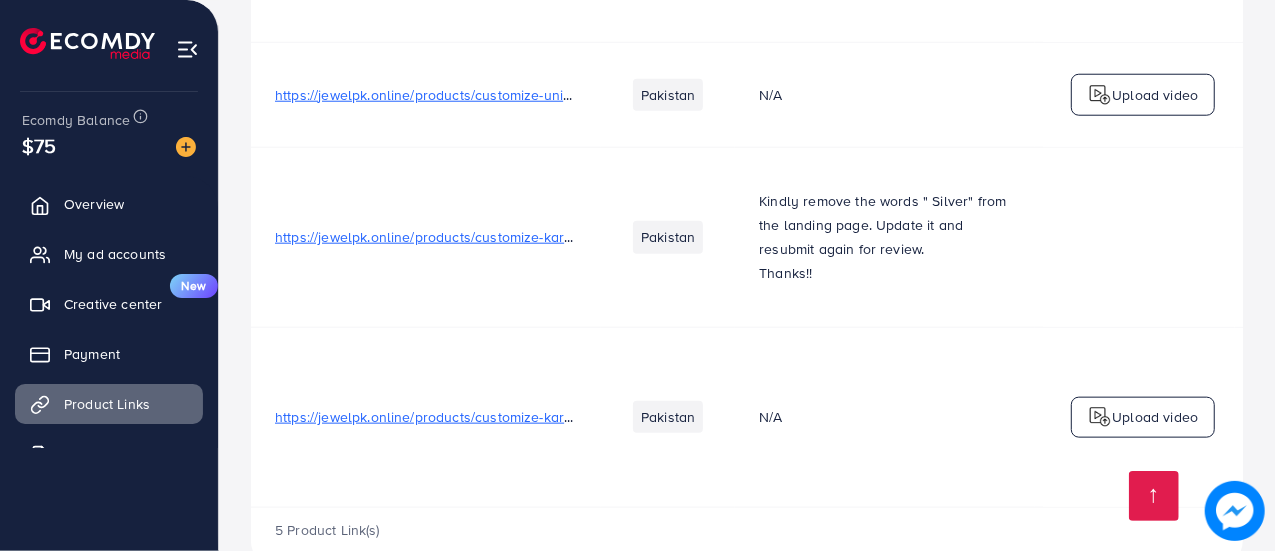 scroll, scrollTop: 1179, scrollLeft: 0, axis: vertical 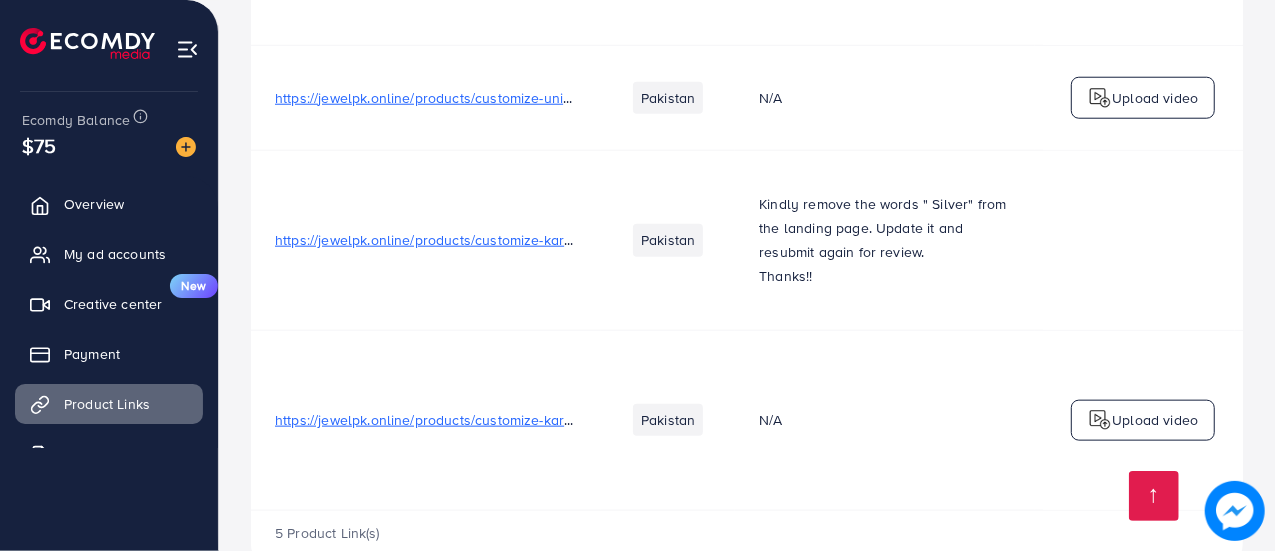 drag, startPoint x: 766, startPoint y: 513, endPoint x: 914, endPoint y: 520, distance: 148.16545 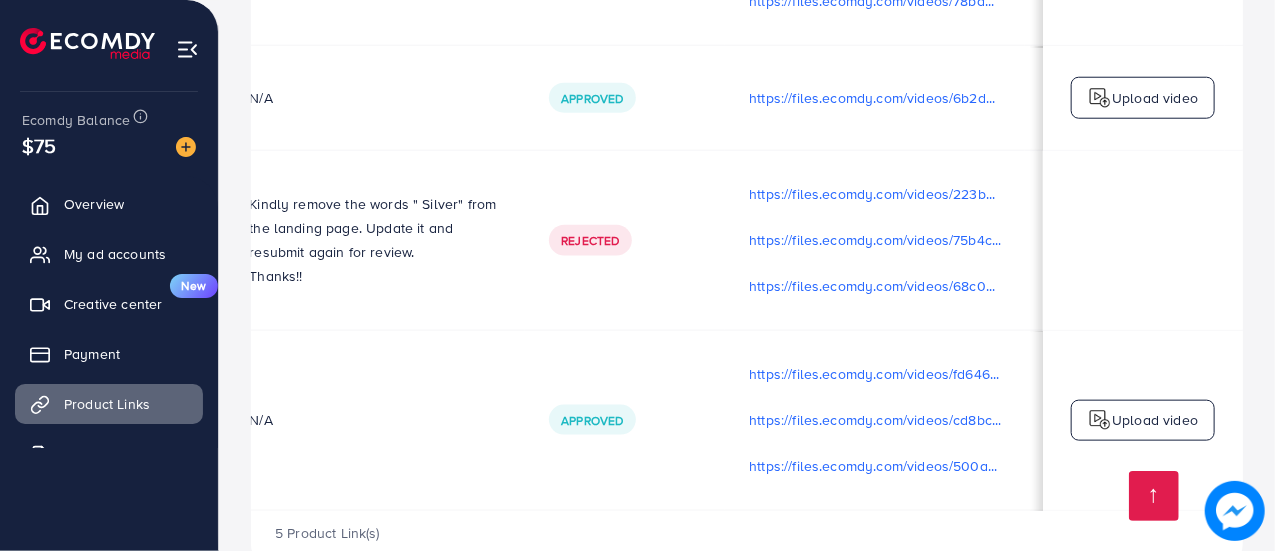 scroll, scrollTop: 0, scrollLeft: 570, axis: horizontal 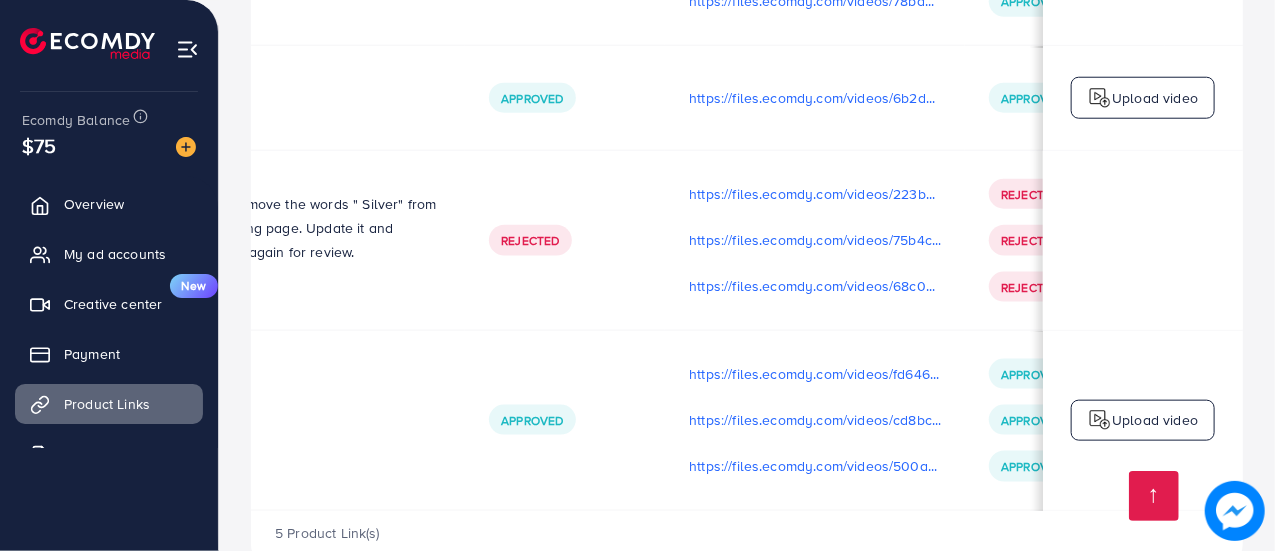 click on "Upload video" at bounding box center [1155, 420] 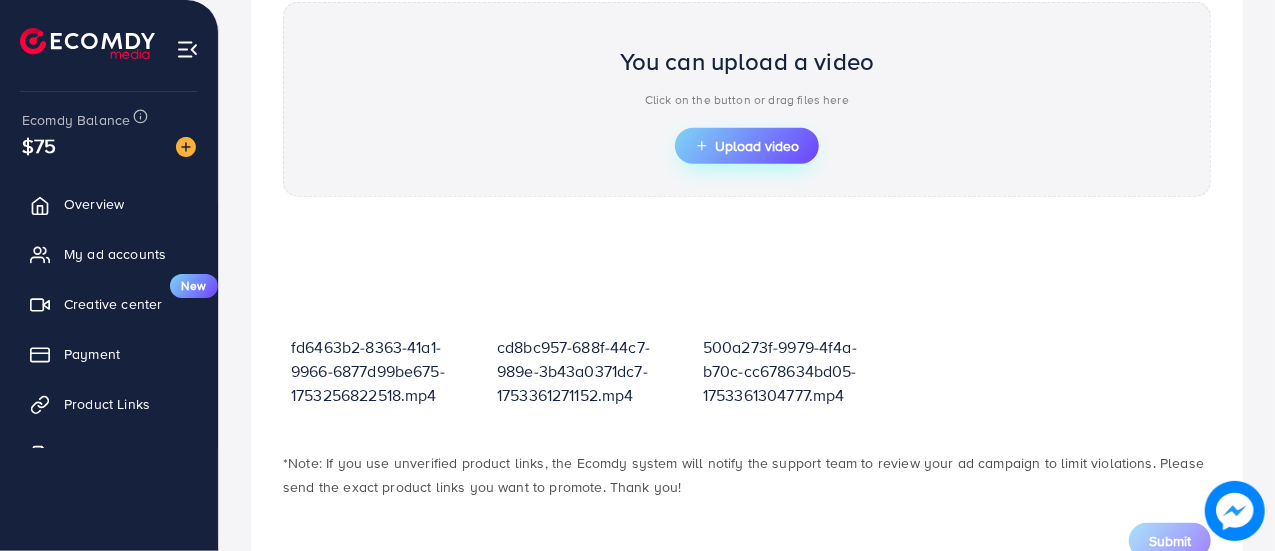 click on "Upload video" at bounding box center (747, 146) 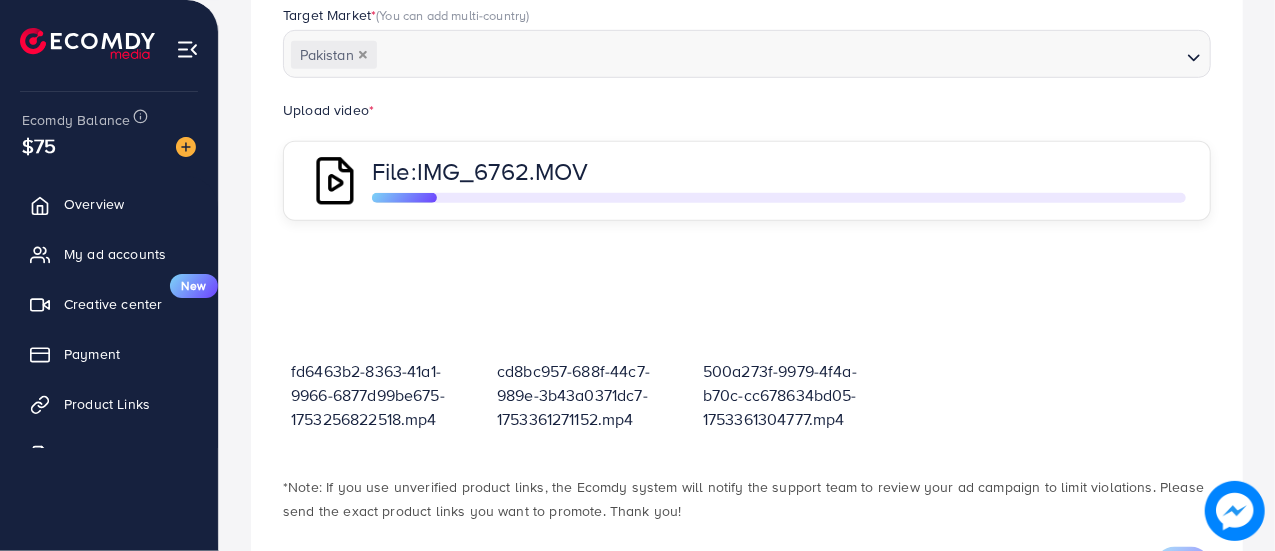 scroll, scrollTop: 688, scrollLeft: 0, axis: vertical 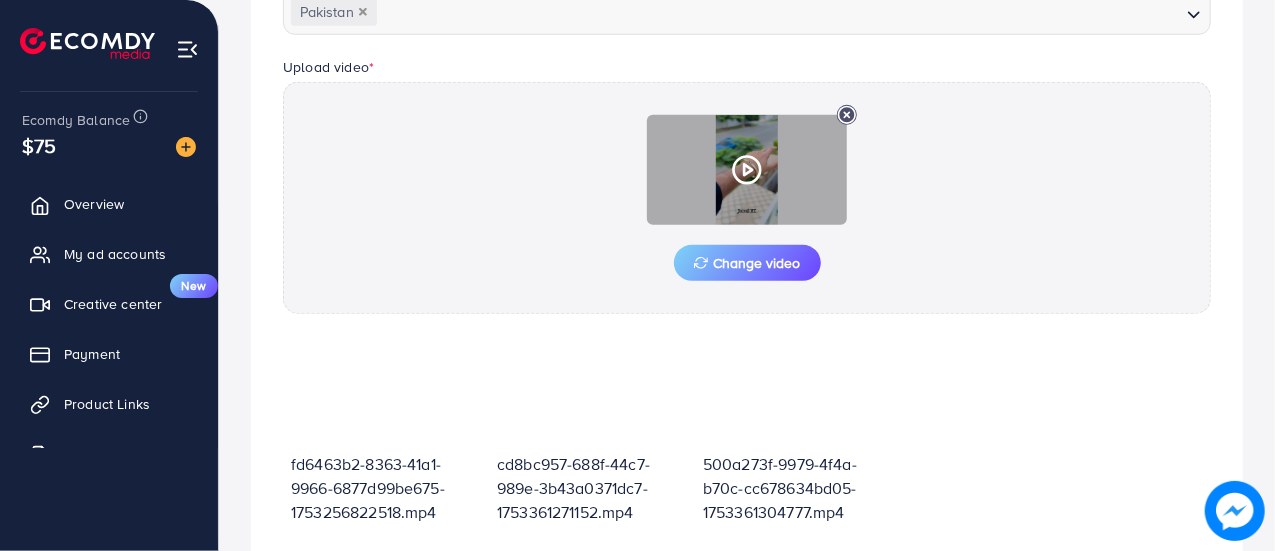 click at bounding box center [747, 170] 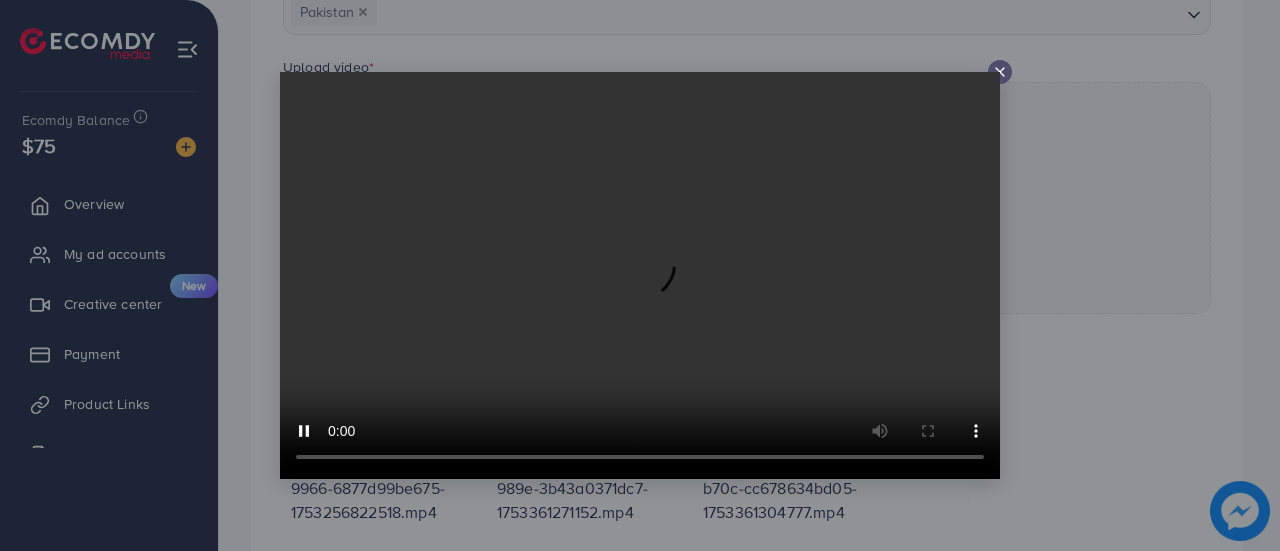 click 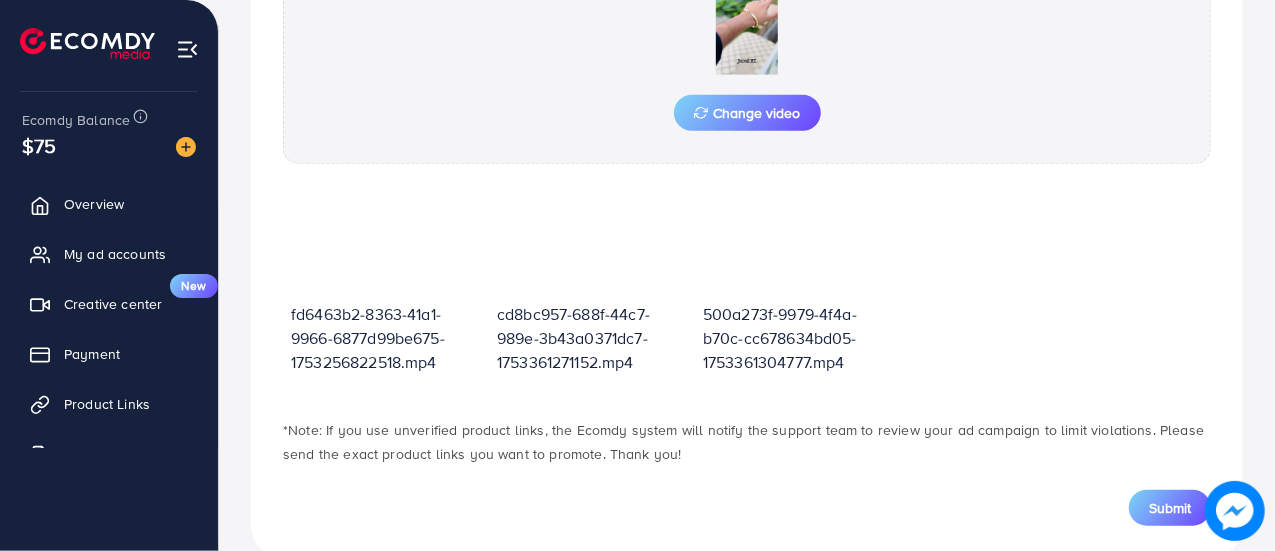 scroll, scrollTop: 822, scrollLeft: 0, axis: vertical 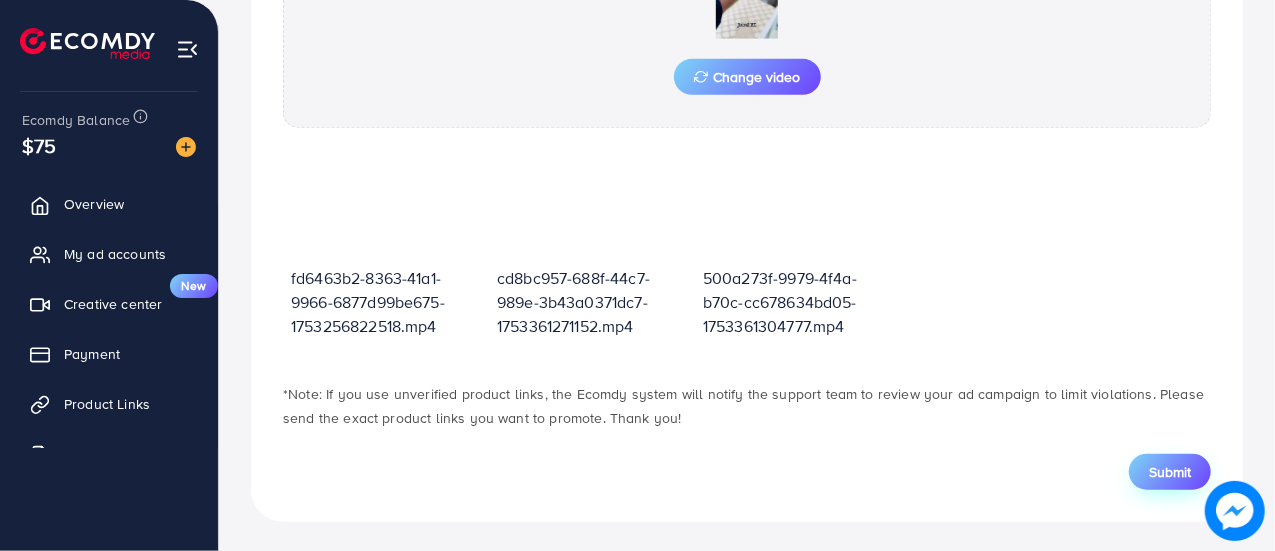click on "Submit" at bounding box center [1170, 472] 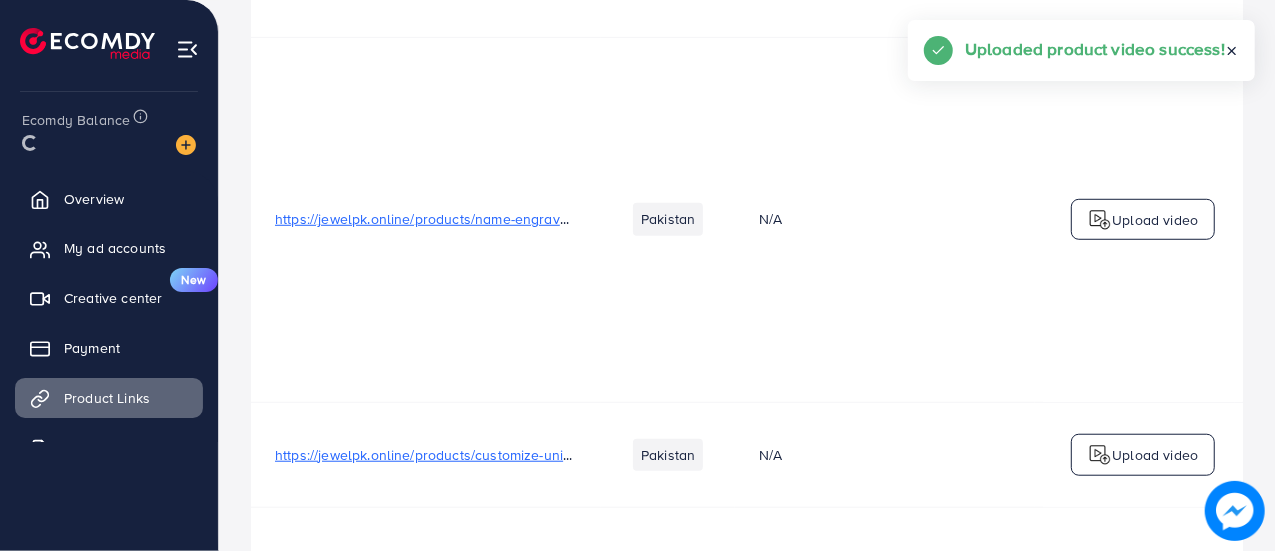 scroll, scrollTop: 0, scrollLeft: 0, axis: both 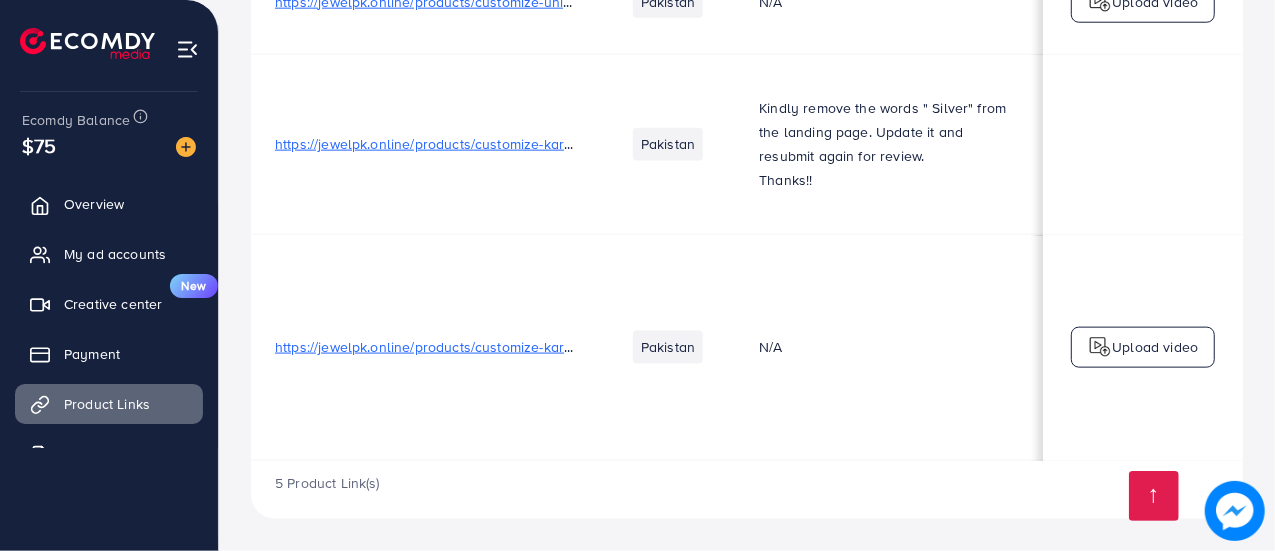 click on "Upload video" at bounding box center [1155, 347] 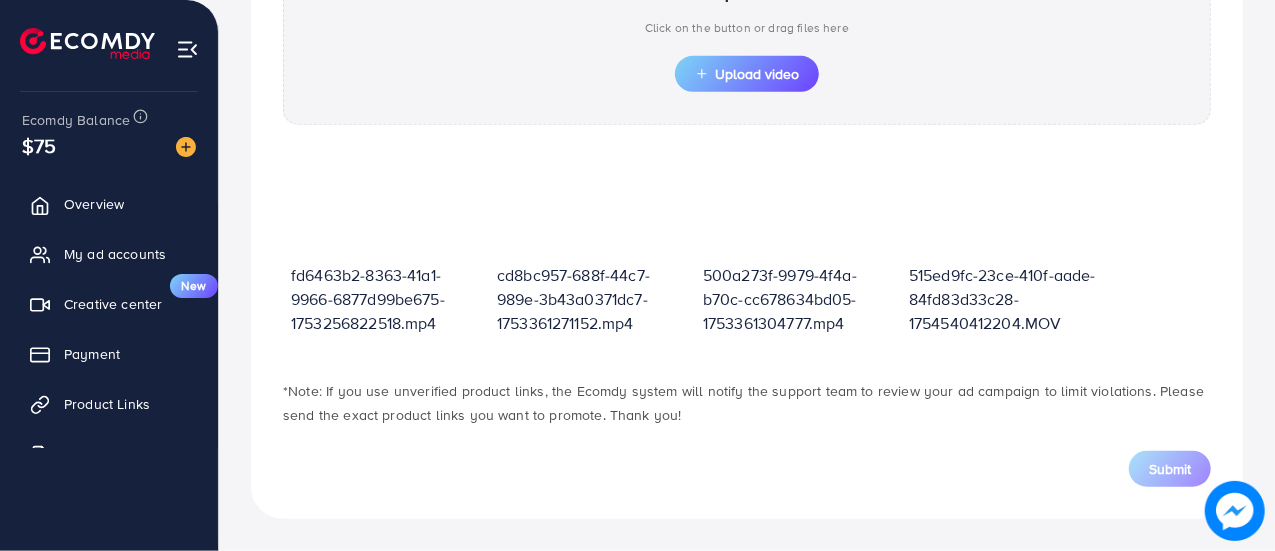 scroll, scrollTop: 716, scrollLeft: 0, axis: vertical 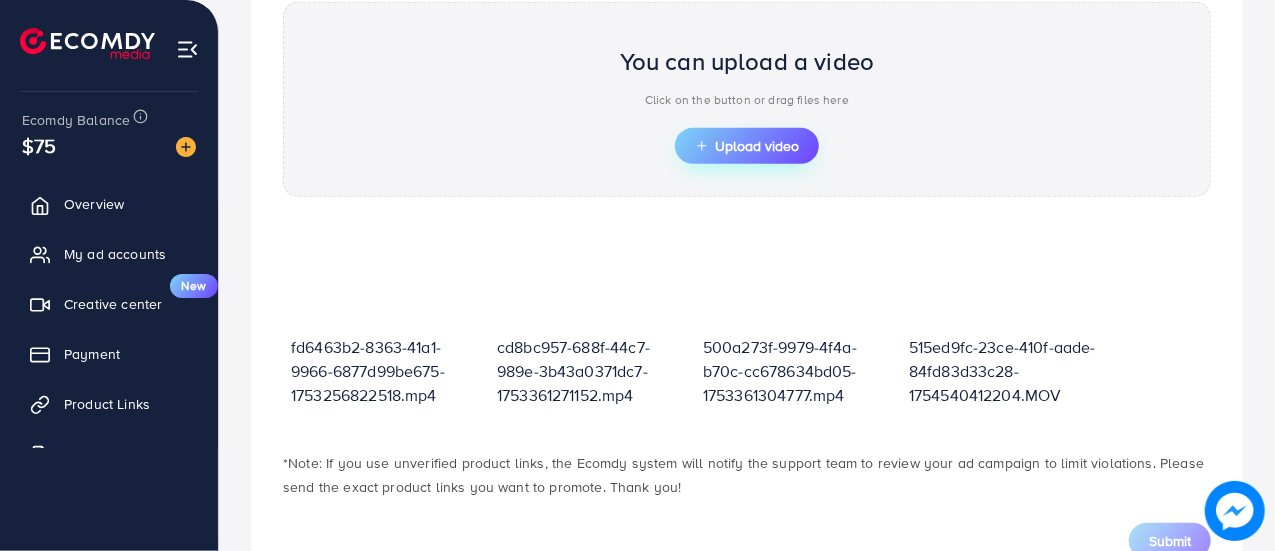 click on "Upload video" at bounding box center [747, 146] 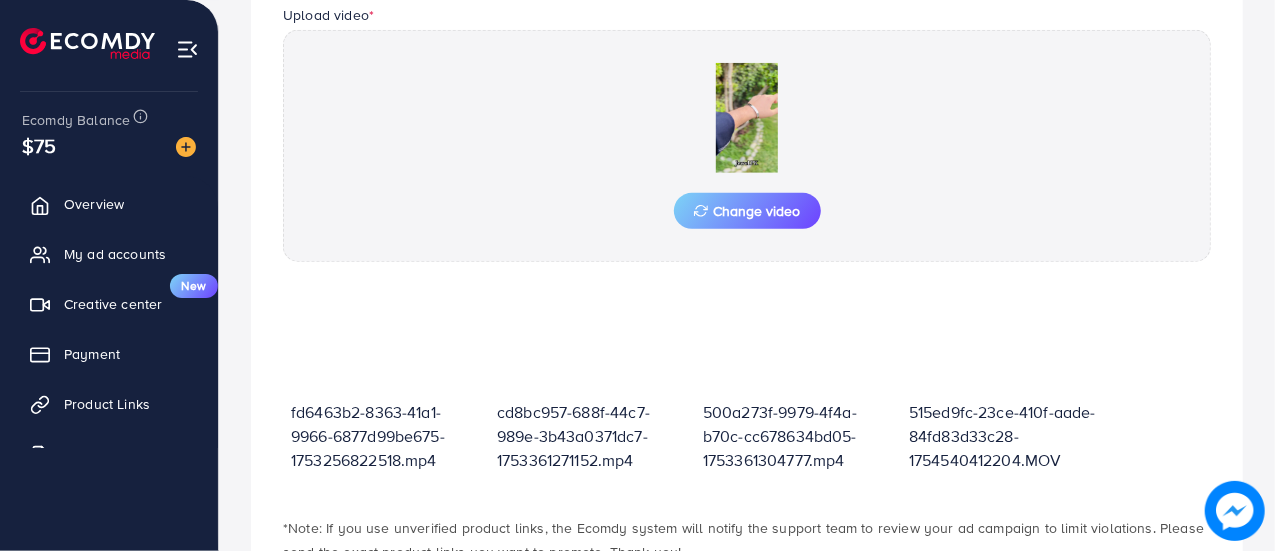 scroll, scrollTop: 716, scrollLeft: 0, axis: vertical 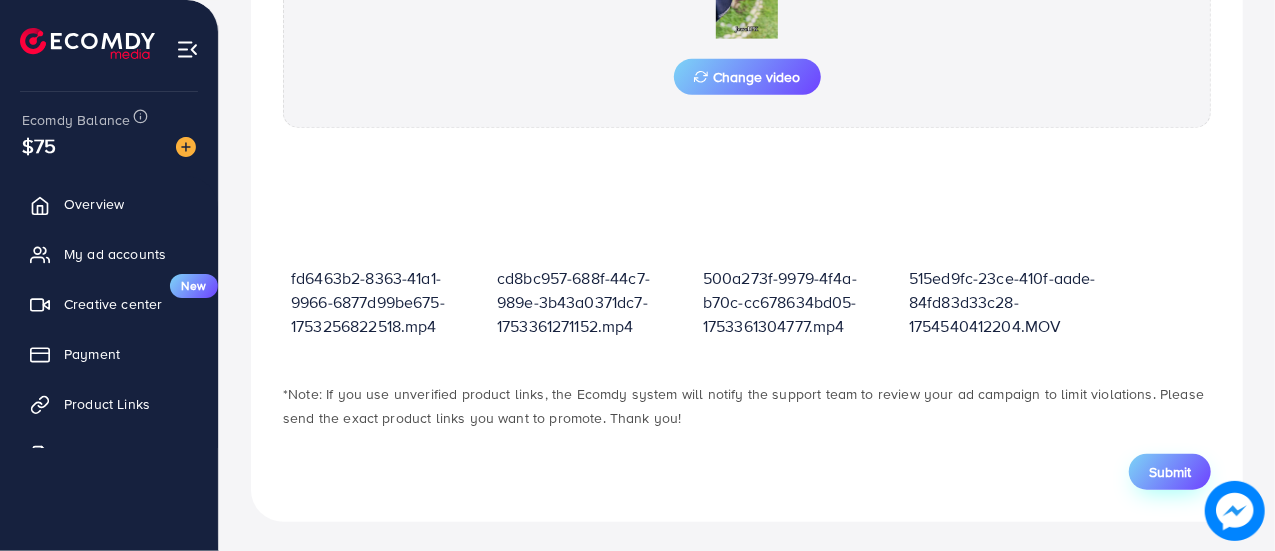 click on "Submit" at bounding box center (1170, 472) 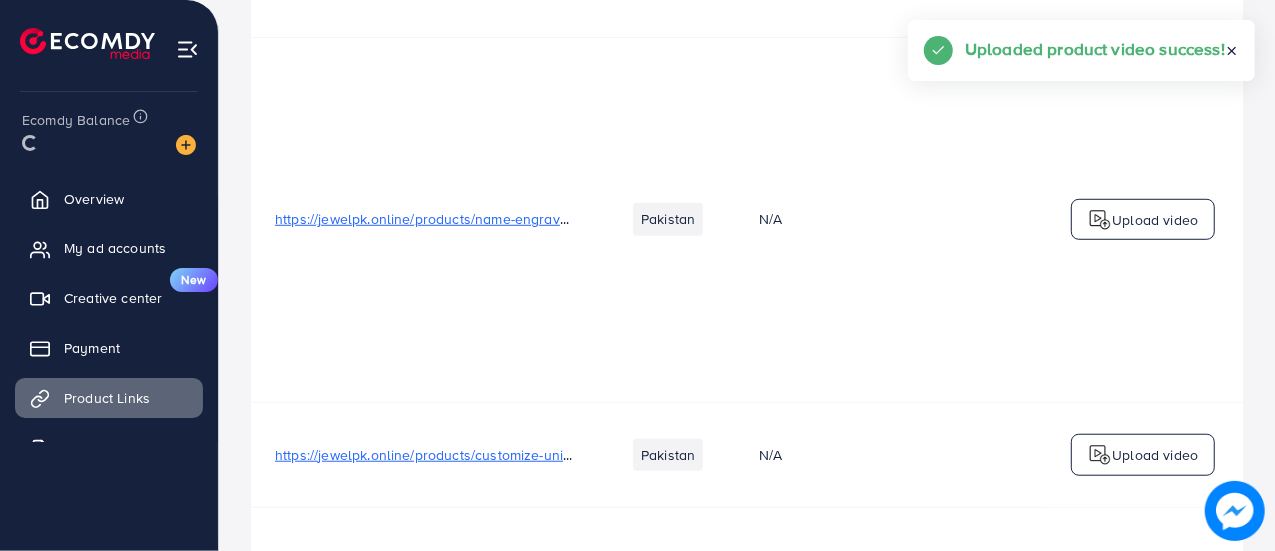 scroll, scrollTop: 0, scrollLeft: 0, axis: both 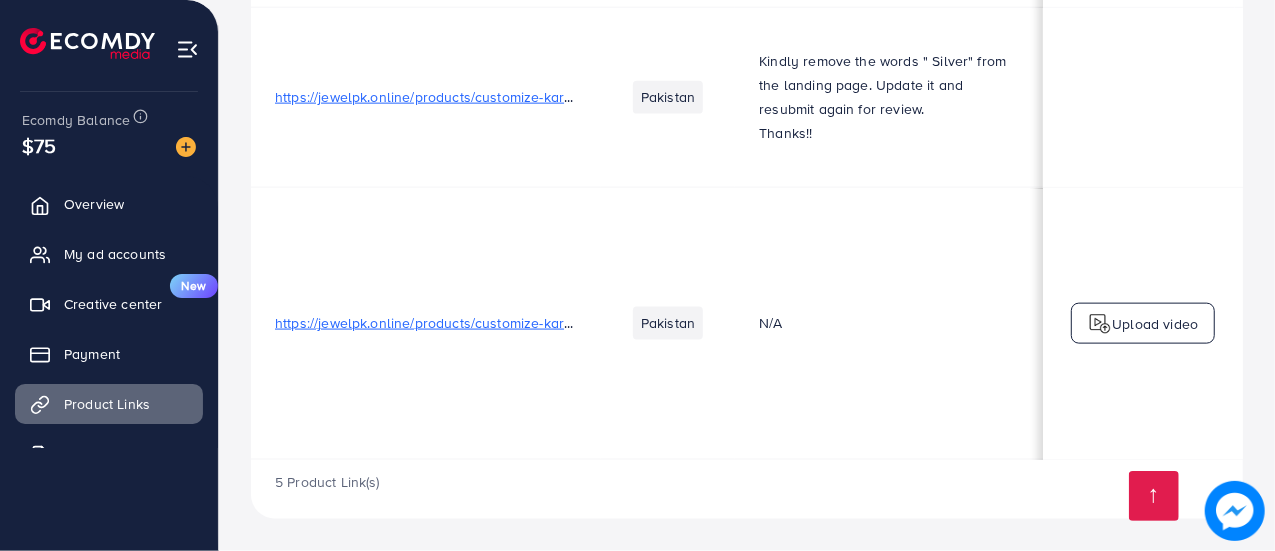 click on "Upload video" at bounding box center [1155, 324] 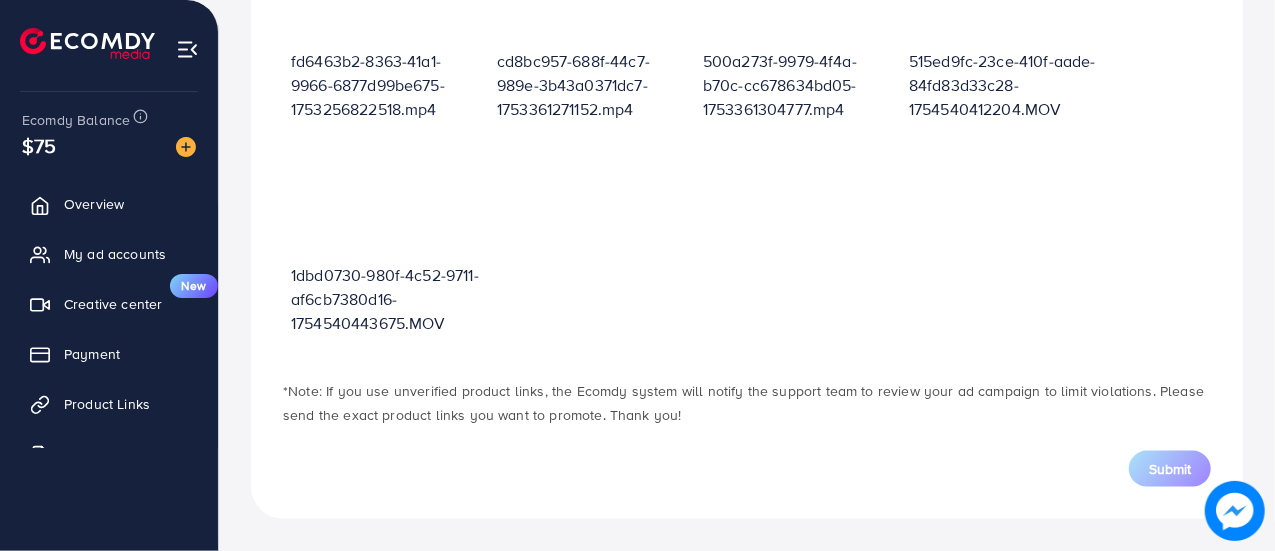 scroll, scrollTop: 716, scrollLeft: 0, axis: vertical 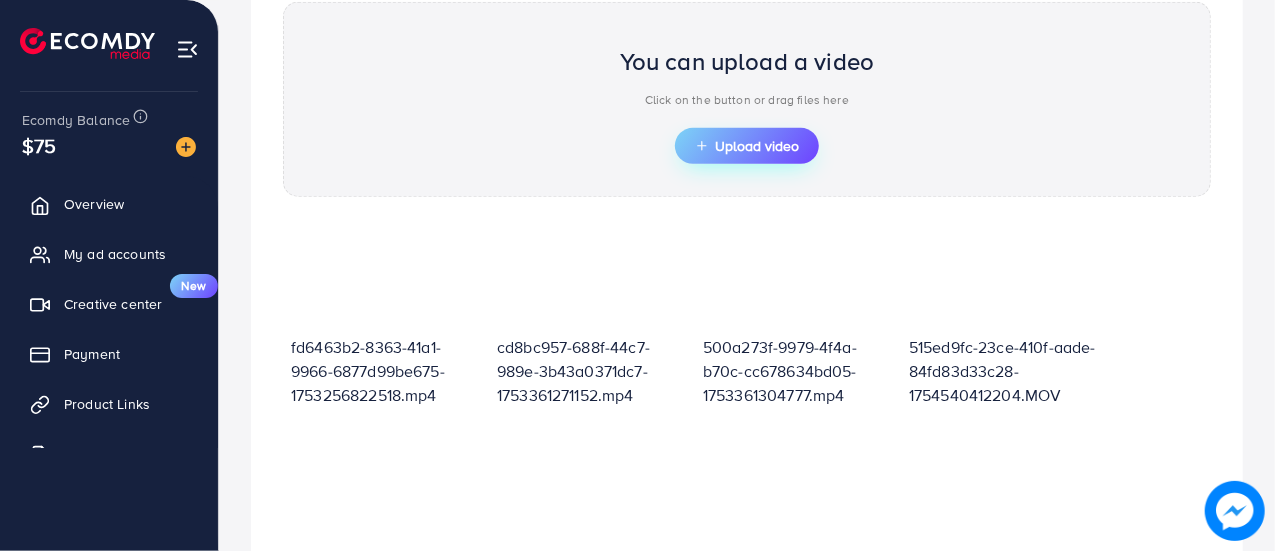 click on "Upload video" at bounding box center [747, 146] 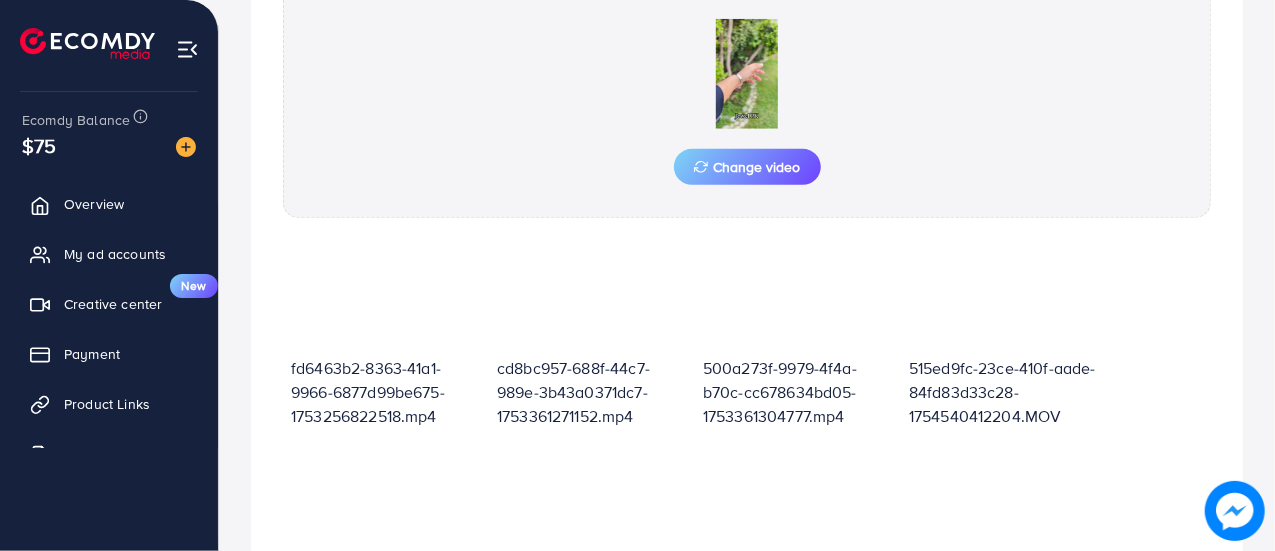 scroll, scrollTop: 716, scrollLeft: 0, axis: vertical 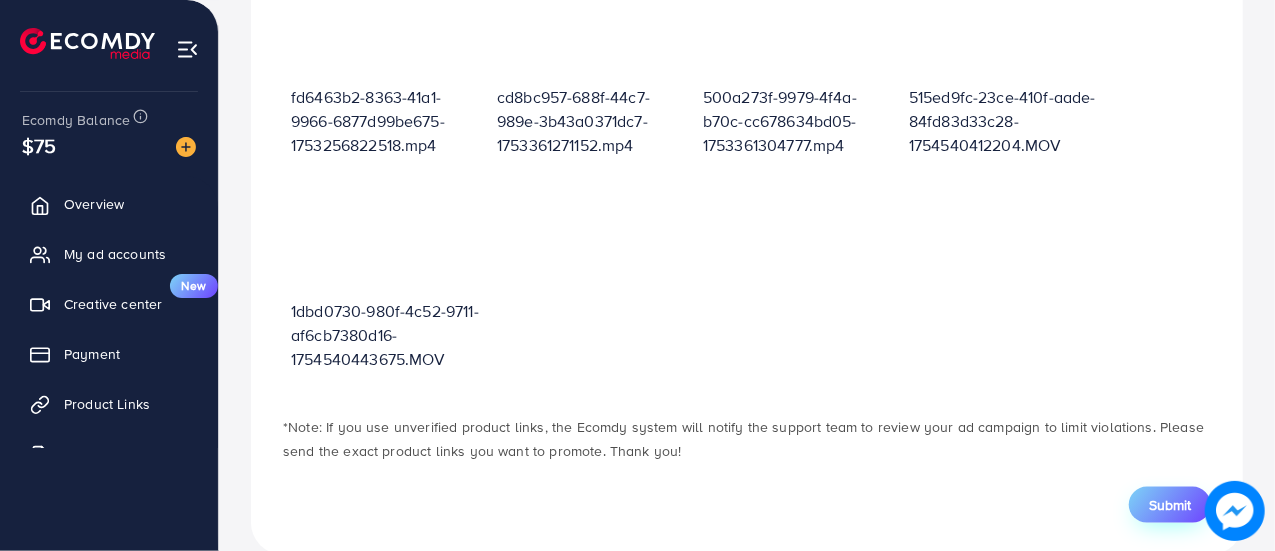 click on "Submit" at bounding box center (1170, 505) 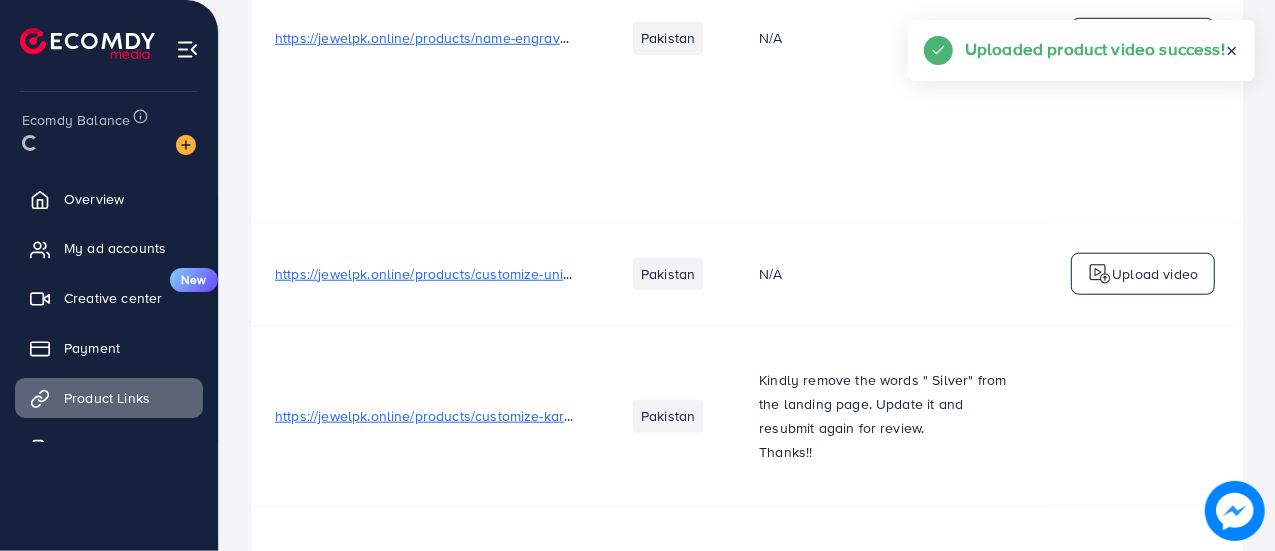 scroll, scrollTop: 0, scrollLeft: 0, axis: both 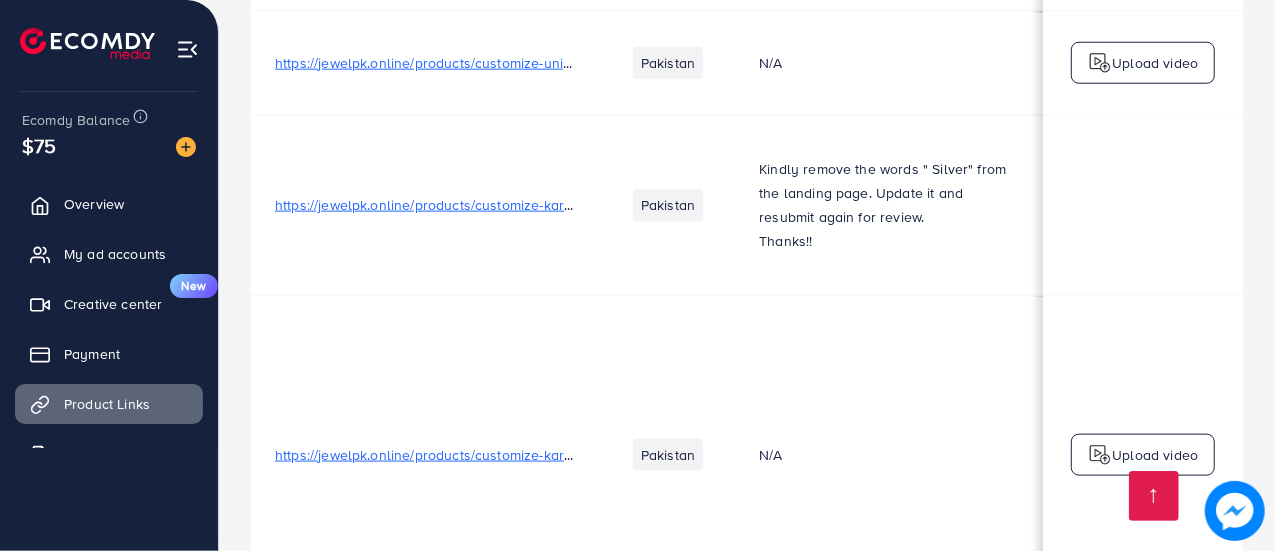 drag, startPoint x: 1273, startPoint y: 472, endPoint x: 1277, endPoint y: 525, distance: 53.15073 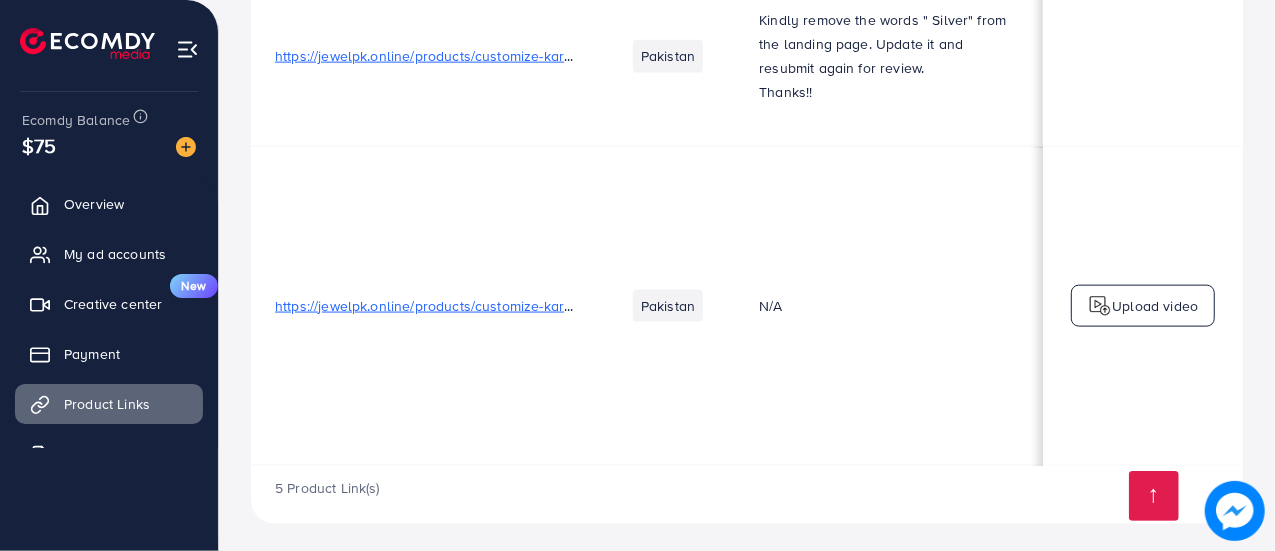 scroll, scrollTop: 1370, scrollLeft: 0, axis: vertical 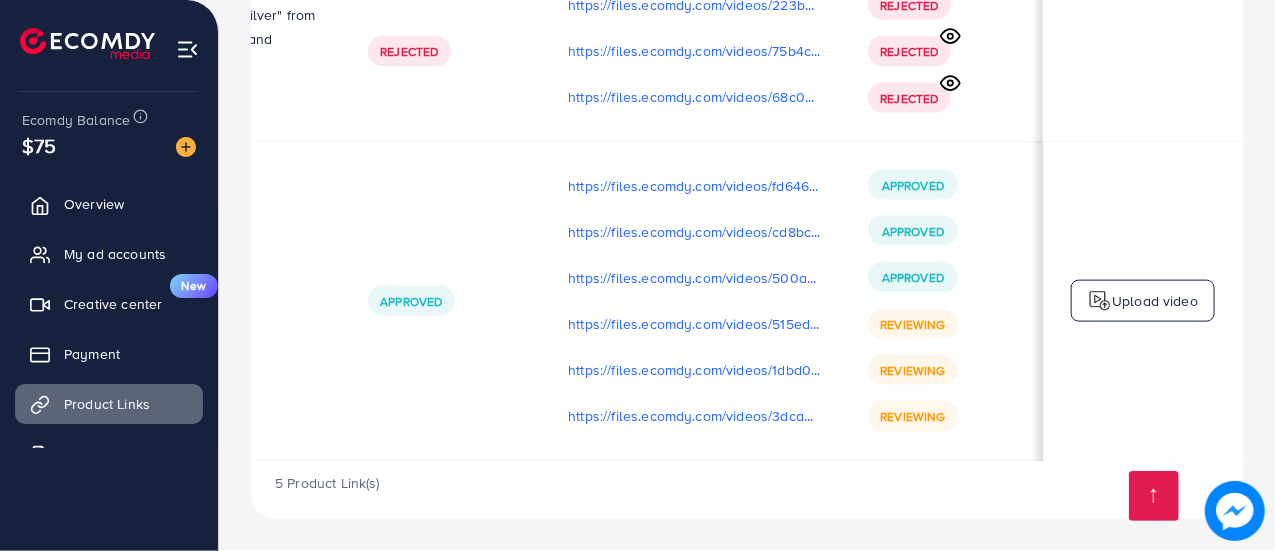 click on "Approved Approved Approved Reviewing Reviewing Reviewing" at bounding box center [944, 301] 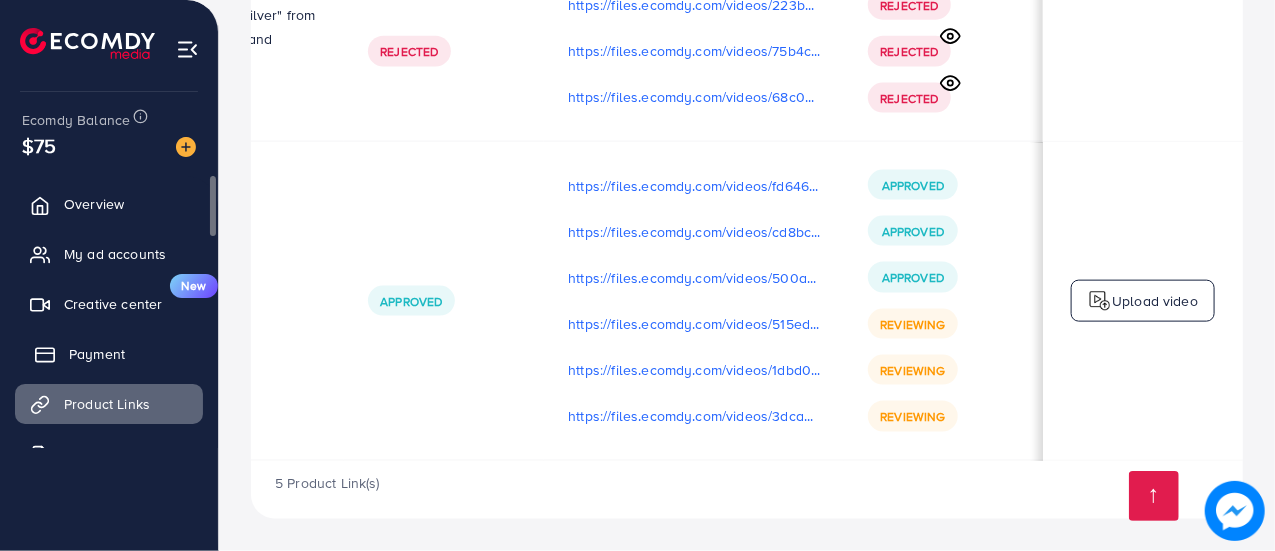 click on "Payment" at bounding box center (97, 354) 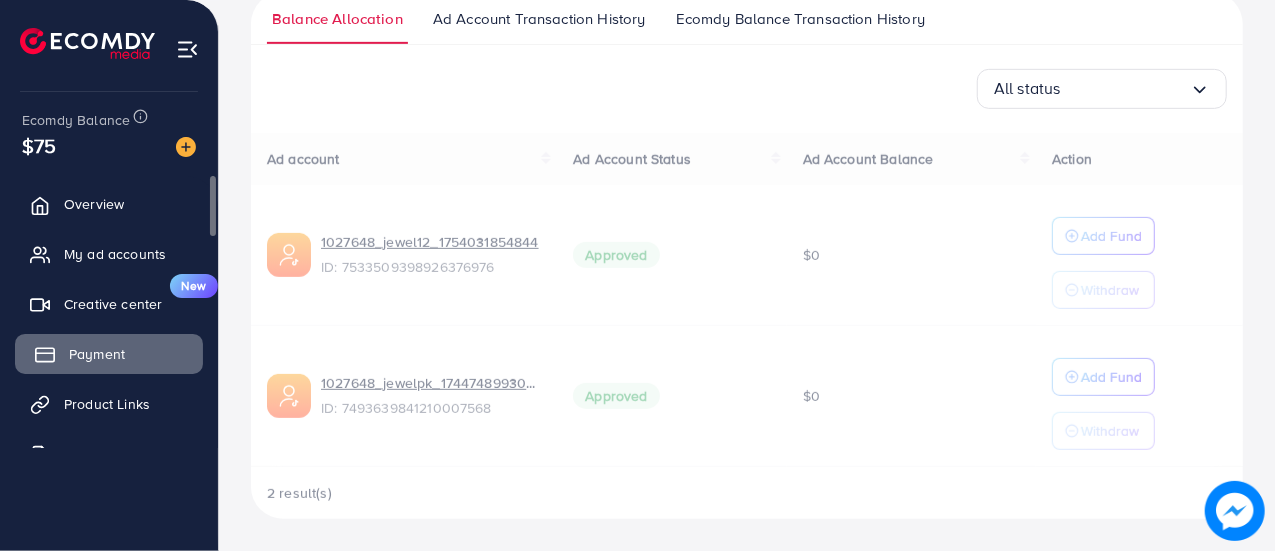 scroll, scrollTop: 0, scrollLeft: 0, axis: both 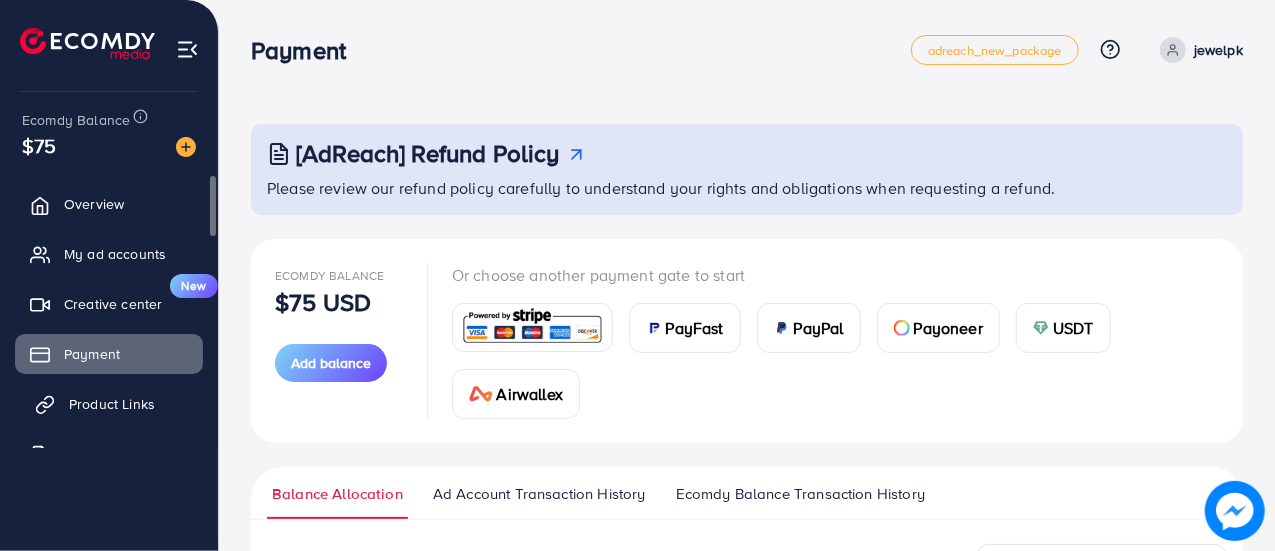 click on "Product Links" at bounding box center (109, 404) 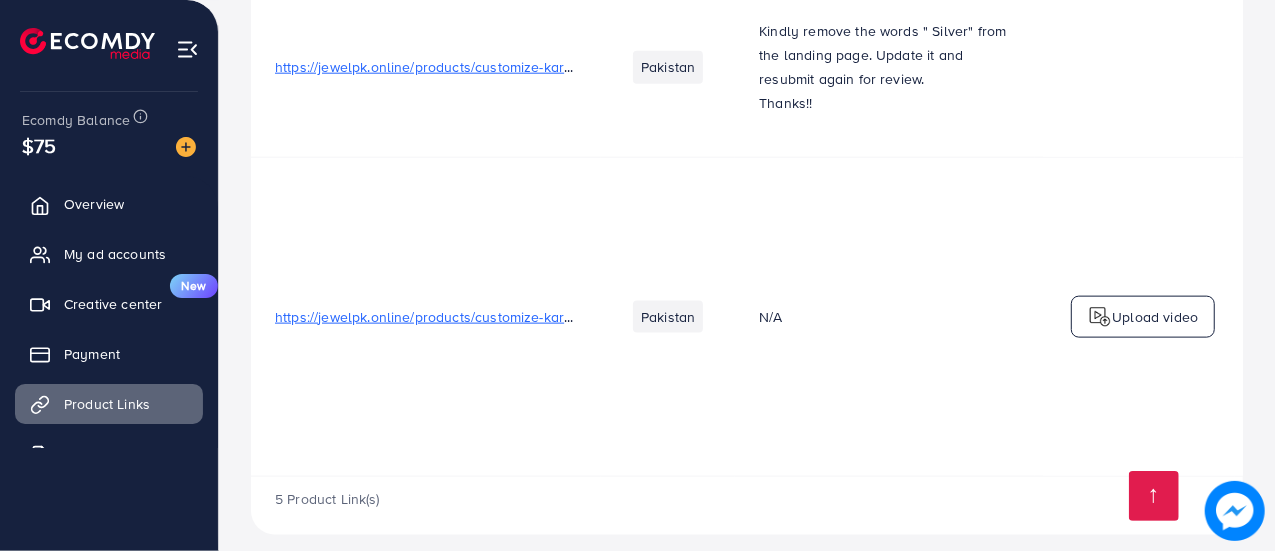 scroll, scrollTop: 1370, scrollLeft: 0, axis: vertical 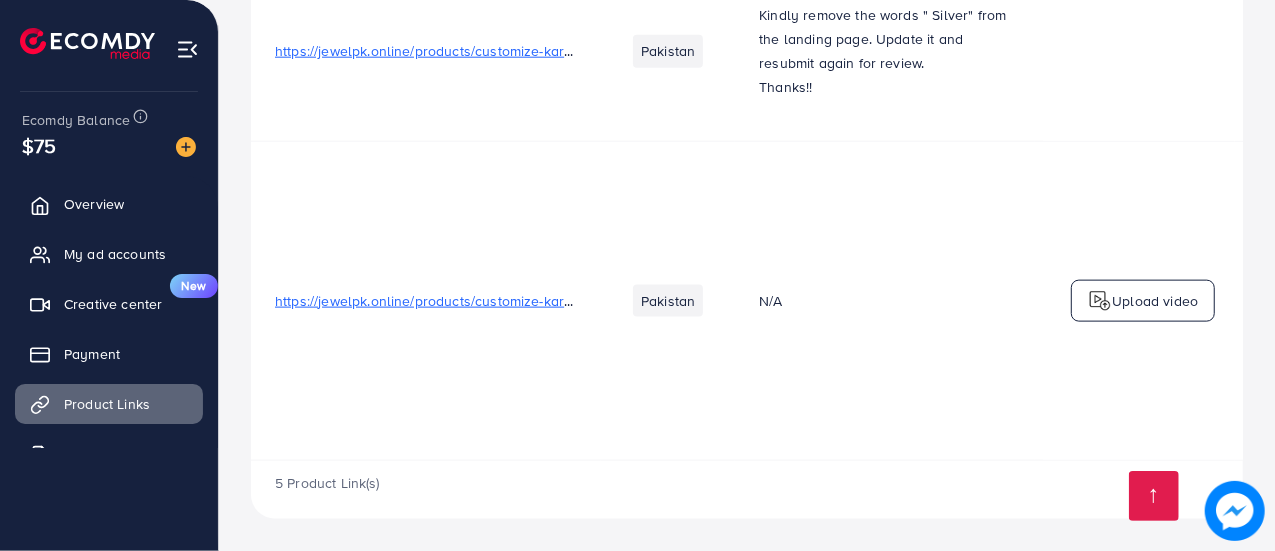 drag, startPoint x: 783, startPoint y: 461, endPoint x: 858, endPoint y: 460, distance: 75.00667 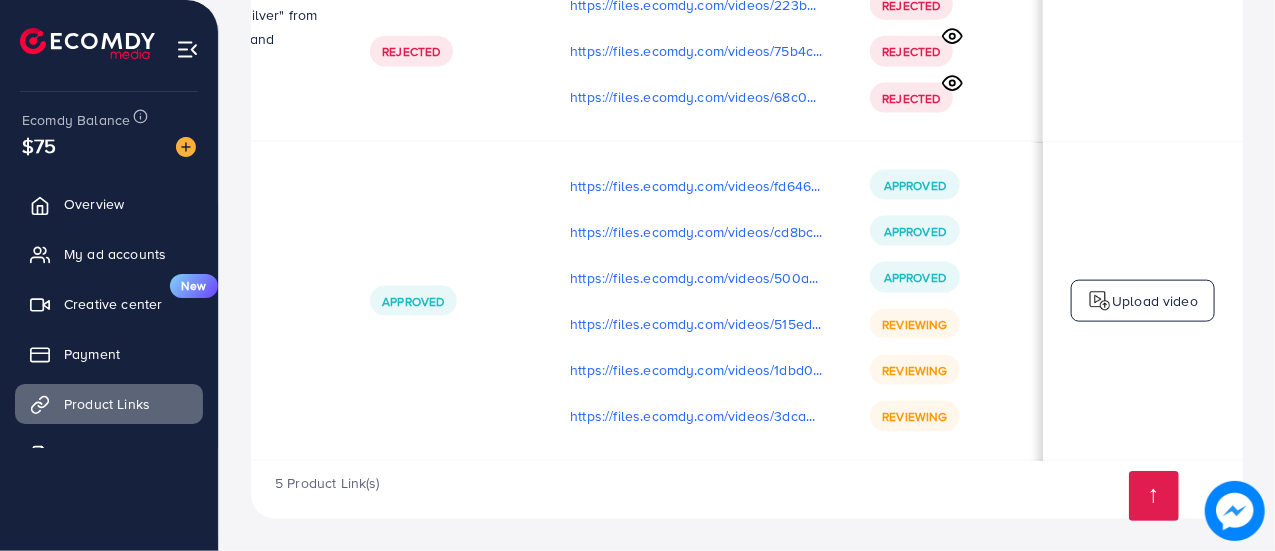 scroll, scrollTop: 0, scrollLeft: 691, axis: horizontal 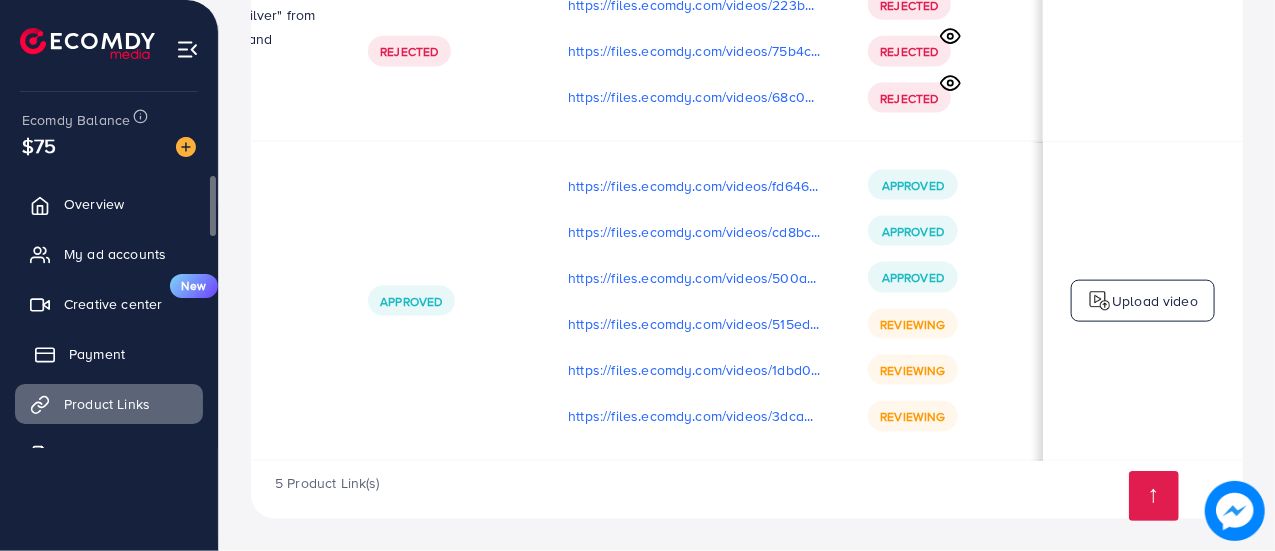 click on "Payment" at bounding box center [109, 354] 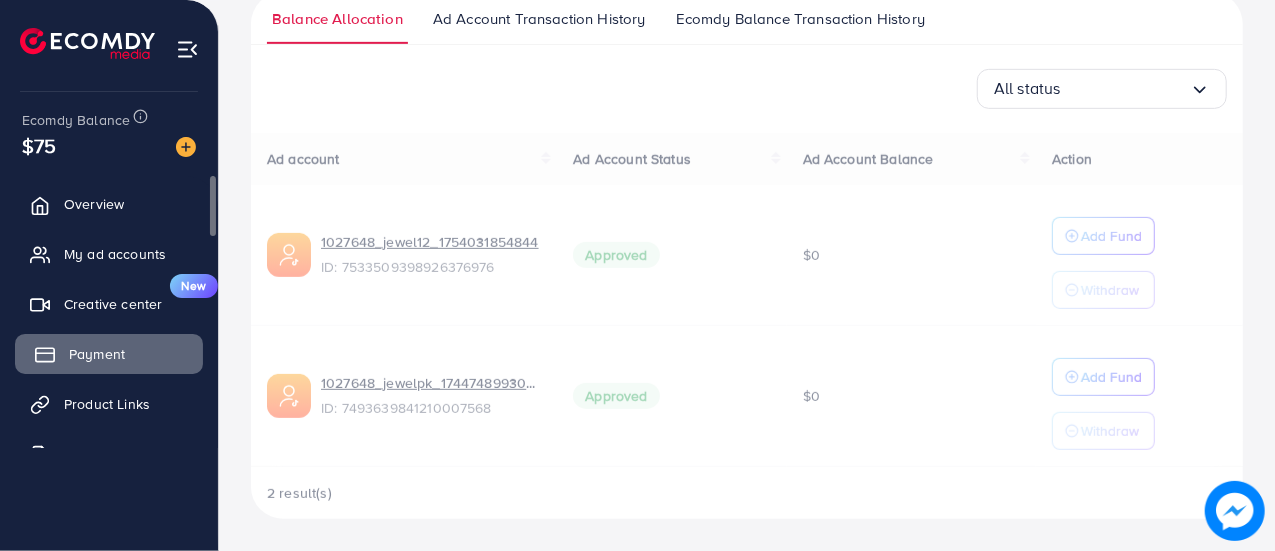scroll, scrollTop: 0, scrollLeft: 0, axis: both 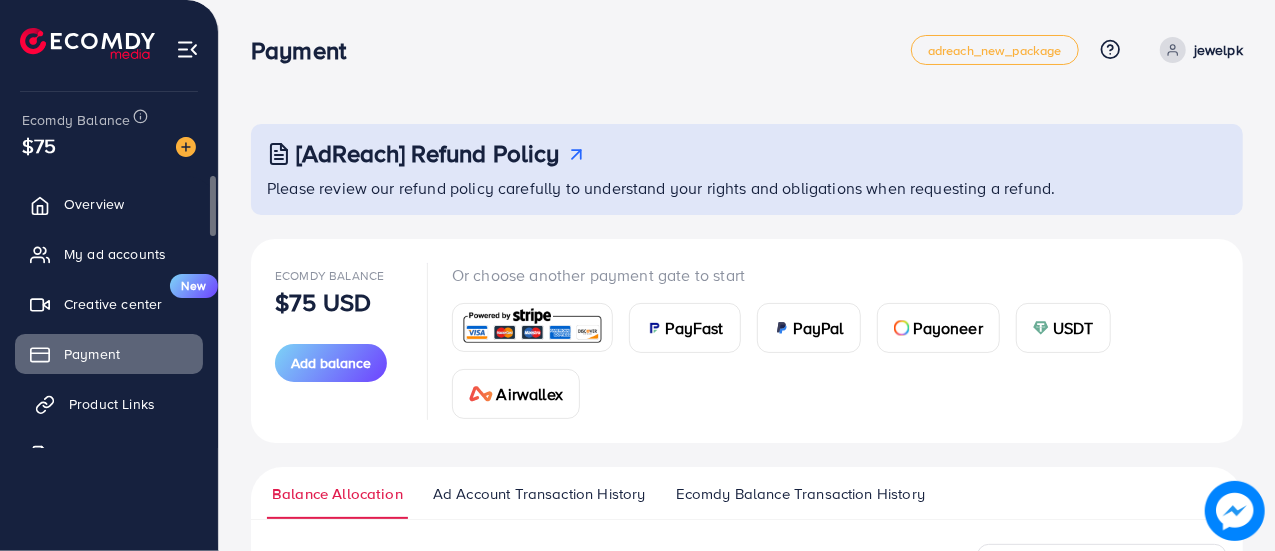 click on "Product Links" at bounding box center (112, 404) 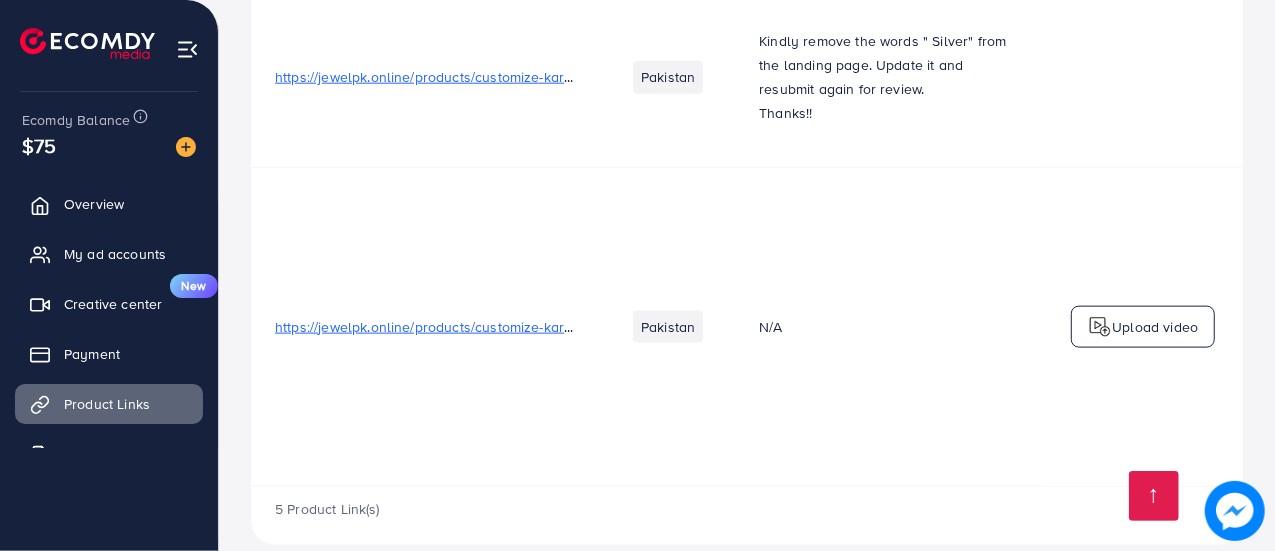 scroll, scrollTop: 1370, scrollLeft: 0, axis: vertical 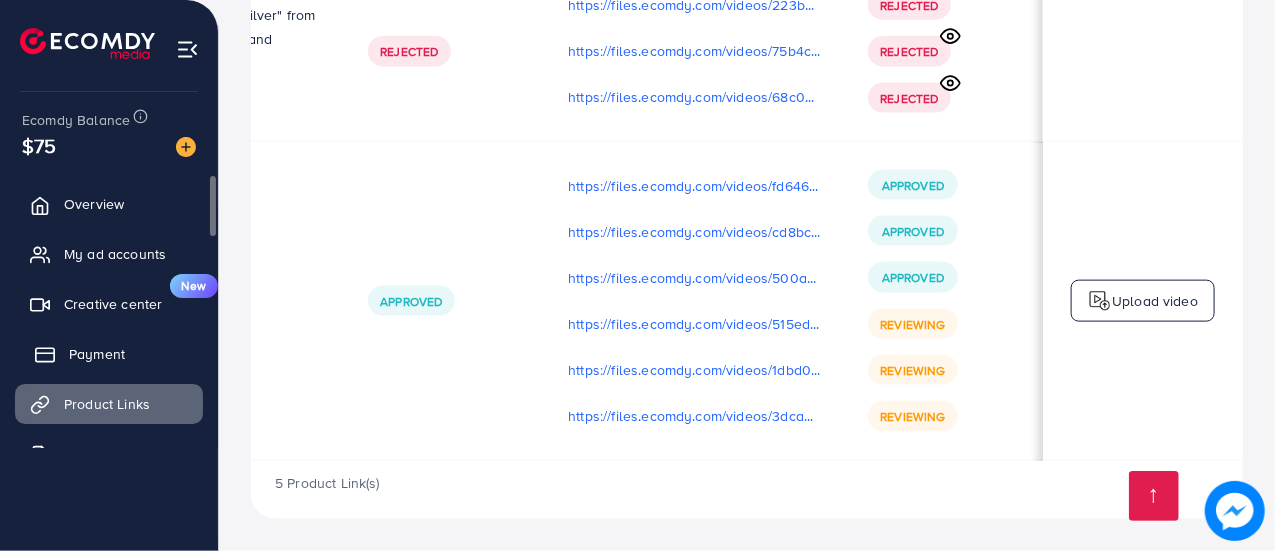 click on "Payment" at bounding box center [109, 354] 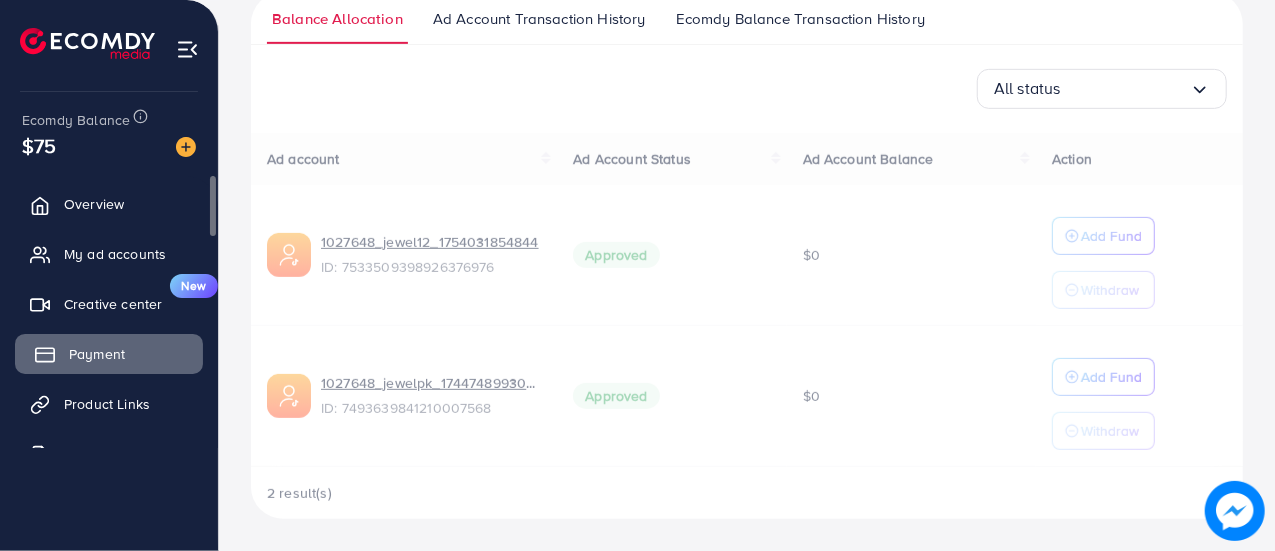 scroll, scrollTop: 0, scrollLeft: 0, axis: both 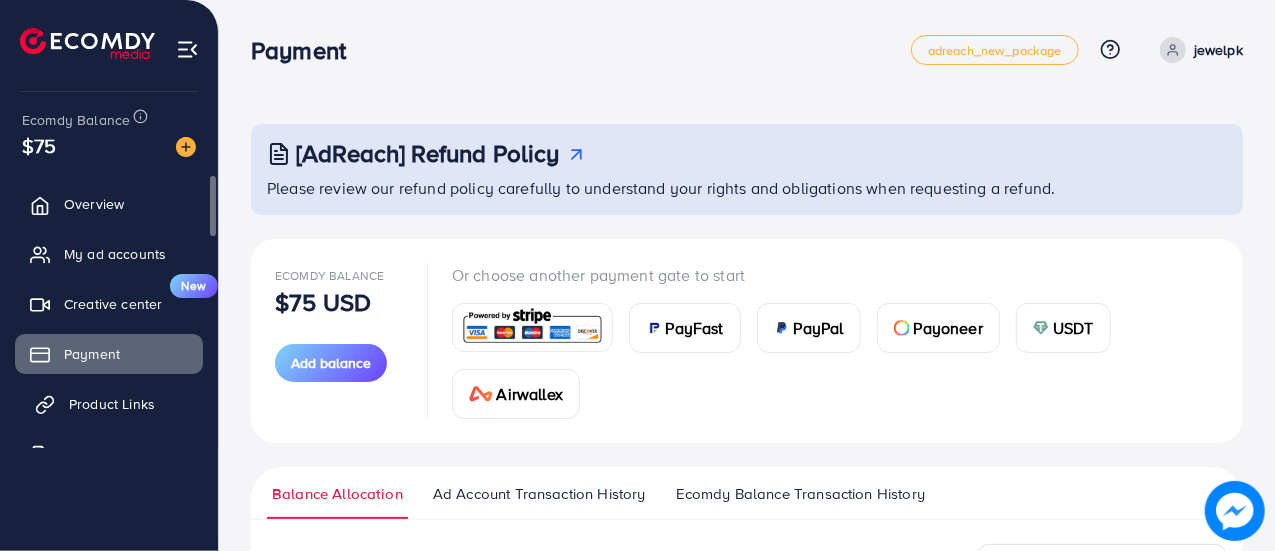click on "Product Links" at bounding box center [112, 404] 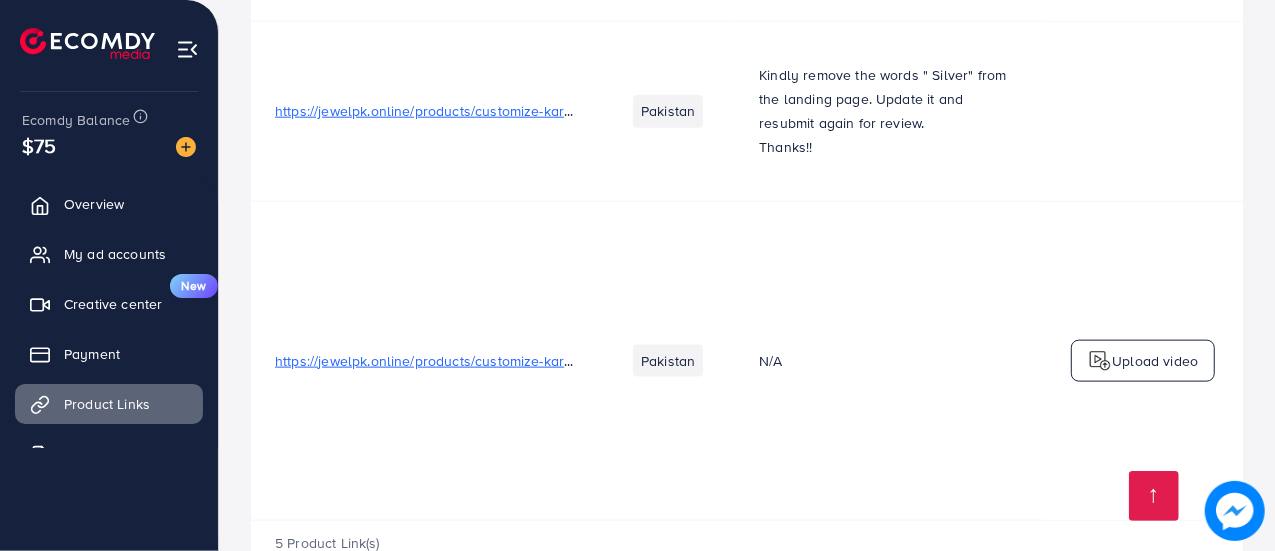 scroll, scrollTop: 1322, scrollLeft: 0, axis: vertical 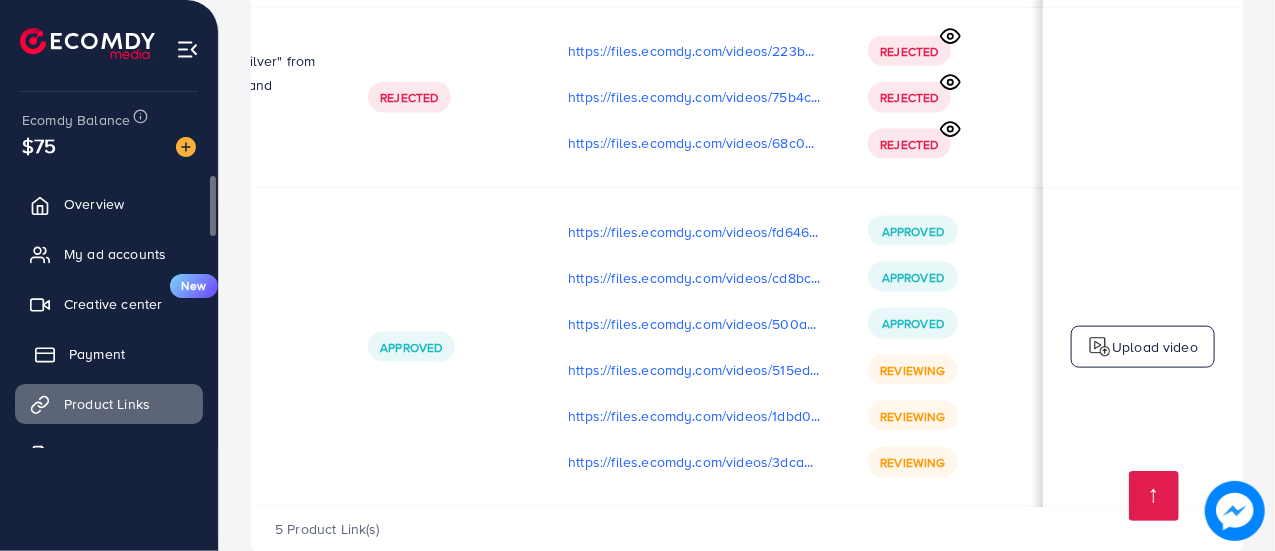 click on "Payment" at bounding box center [109, 354] 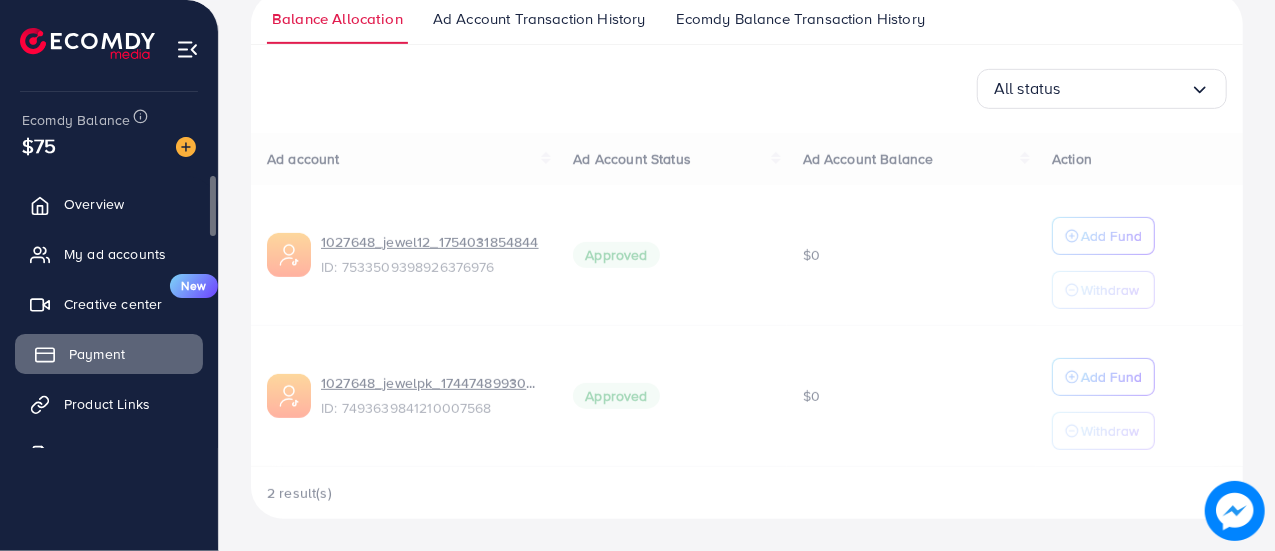 scroll, scrollTop: 0, scrollLeft: 0, axis: both 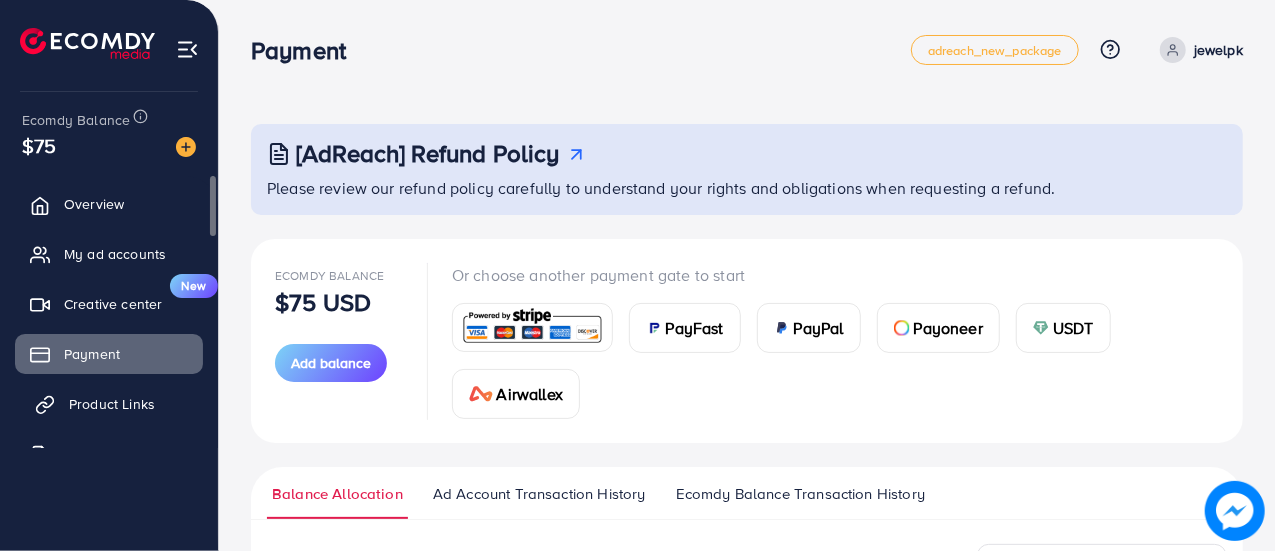 click on "Product Links" at bounding box center [112, 404] 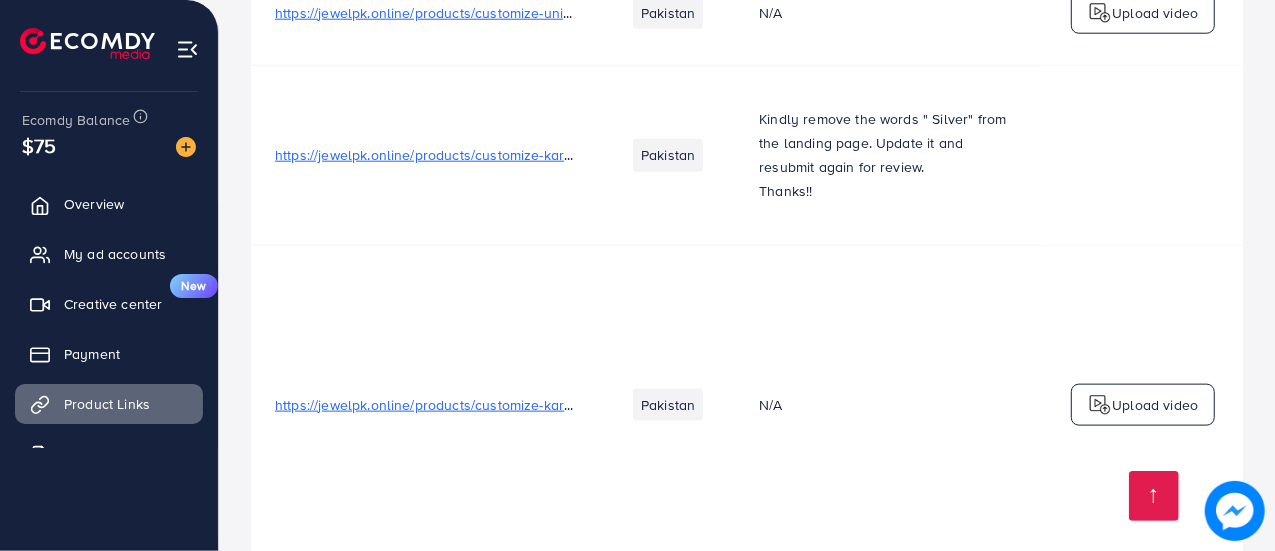 scroll, scrollTop: 1256, scrollLeft: 0, axis: vertical 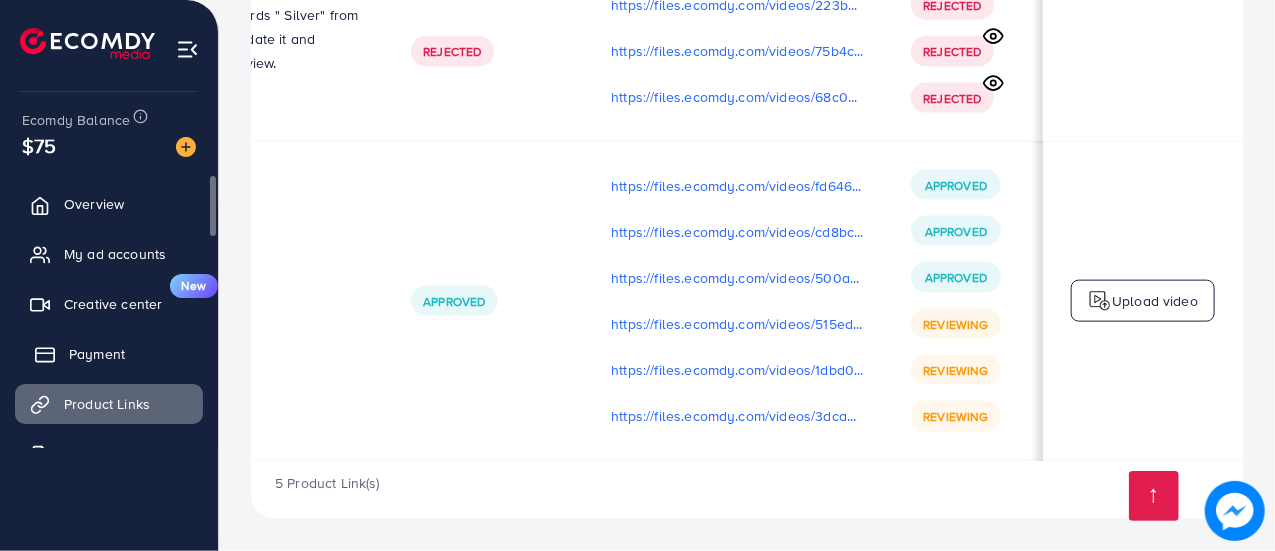 click on "Payment" at bounding box center [97, 354] 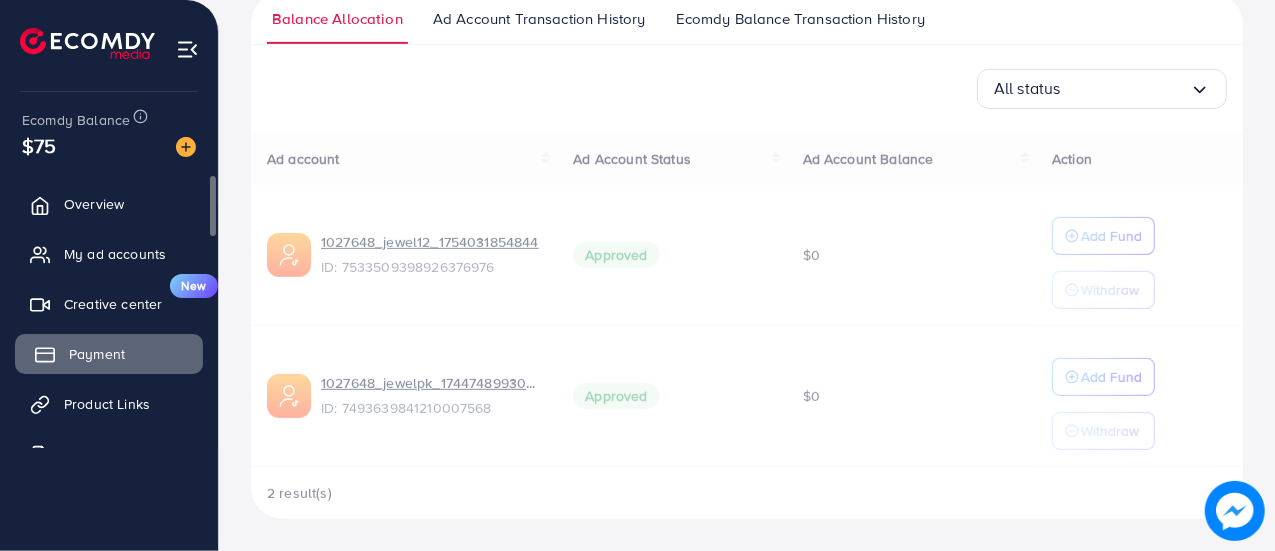 scroll, scrollTop: 0, scrollLeft: 0, axis: both 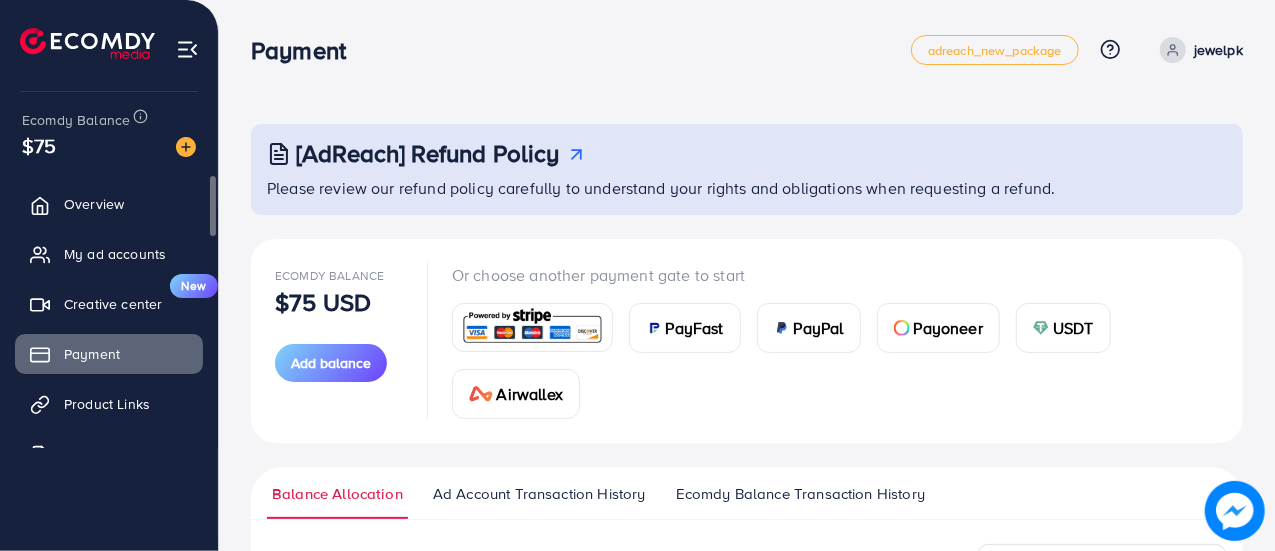 click on "Overview My ad accounts Creative center  New  Payment Product Links Billing" at bounding box center (109, 335) 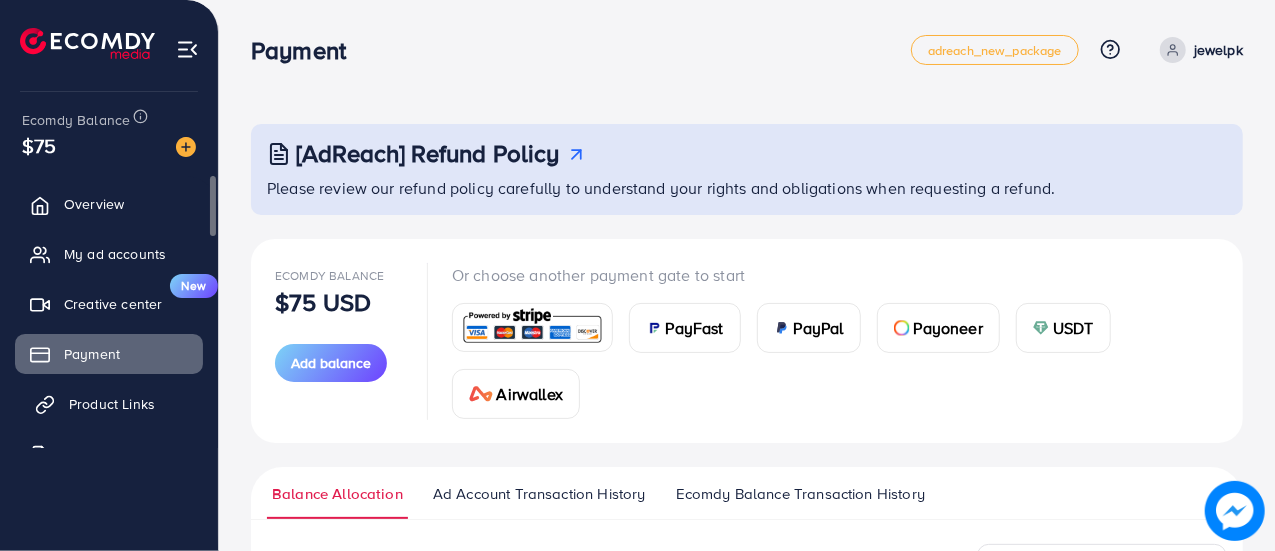 click on "Product Links" at bounding box center [112, 404] 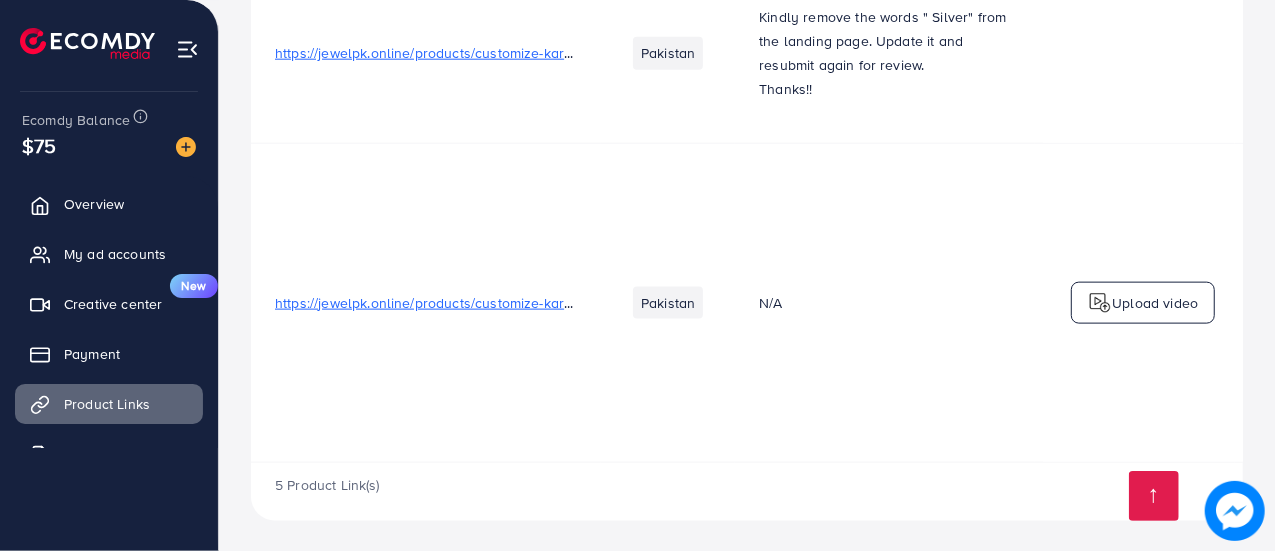 scroll, scrollTop: 1370, scrollLeft: 0, axis: vertical 